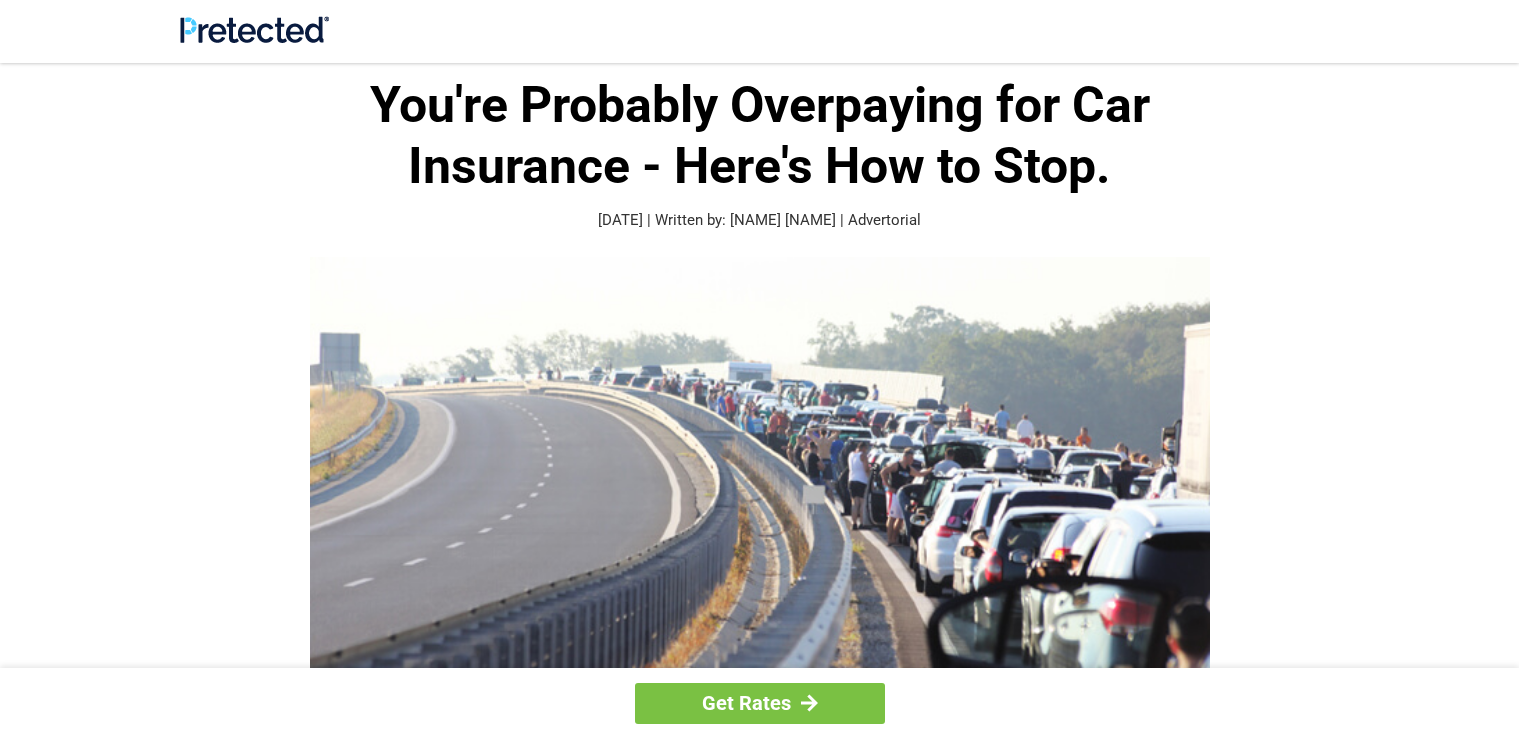 scroll, scrollTop: 0, scrollLeft: 0, axis: both 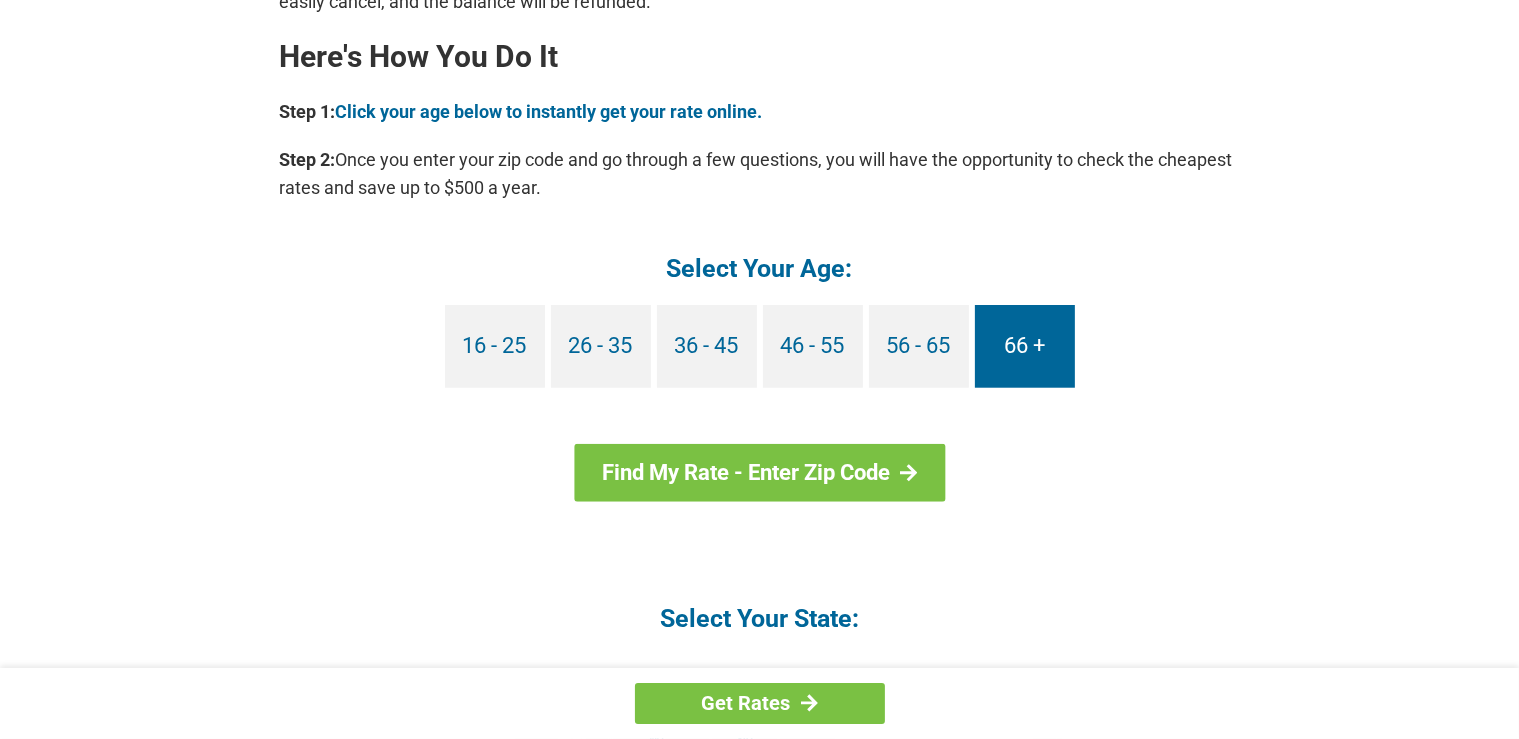 click on "66 +" at bounding box center (1025, 346) 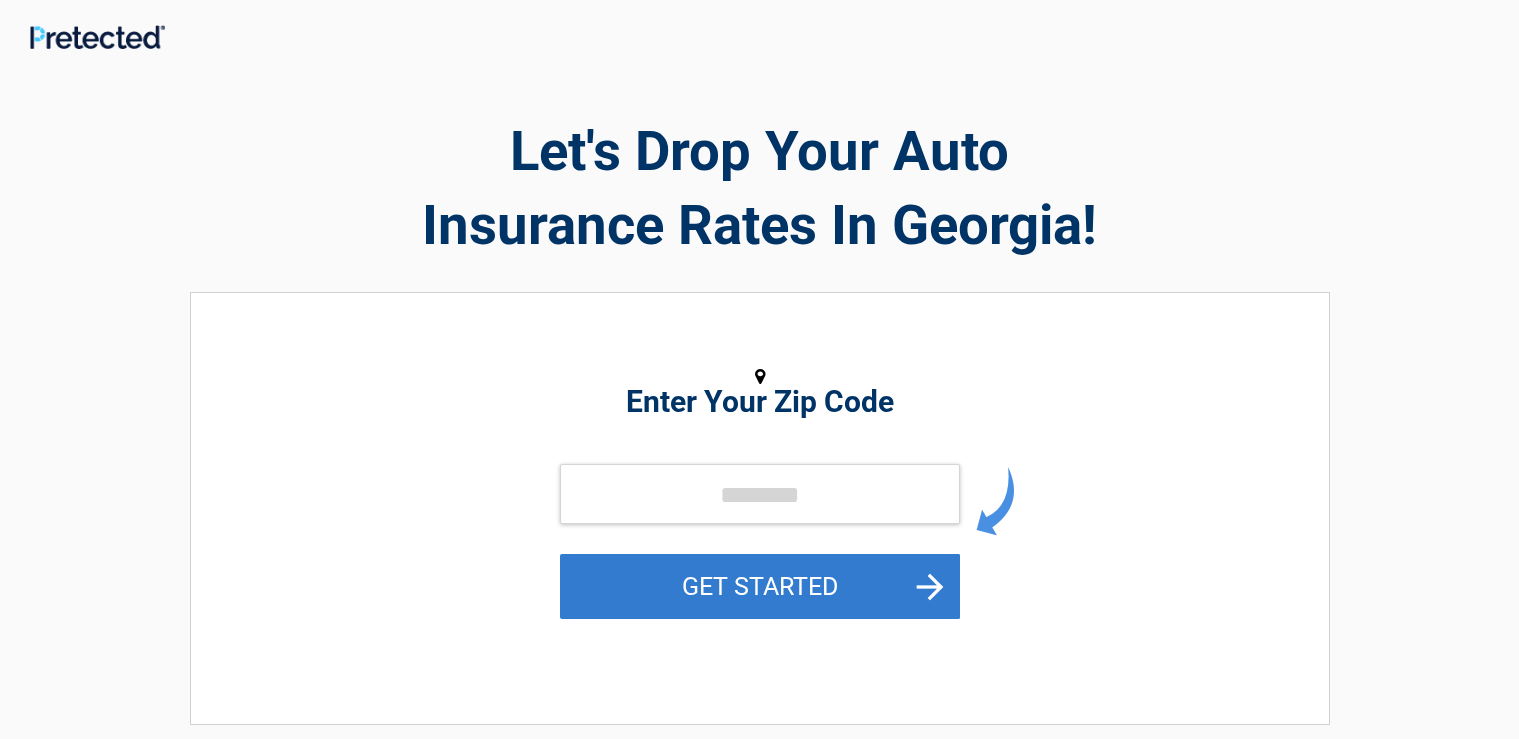 scroll, scrollTop: 0, scrollLeft: 0, axis: both 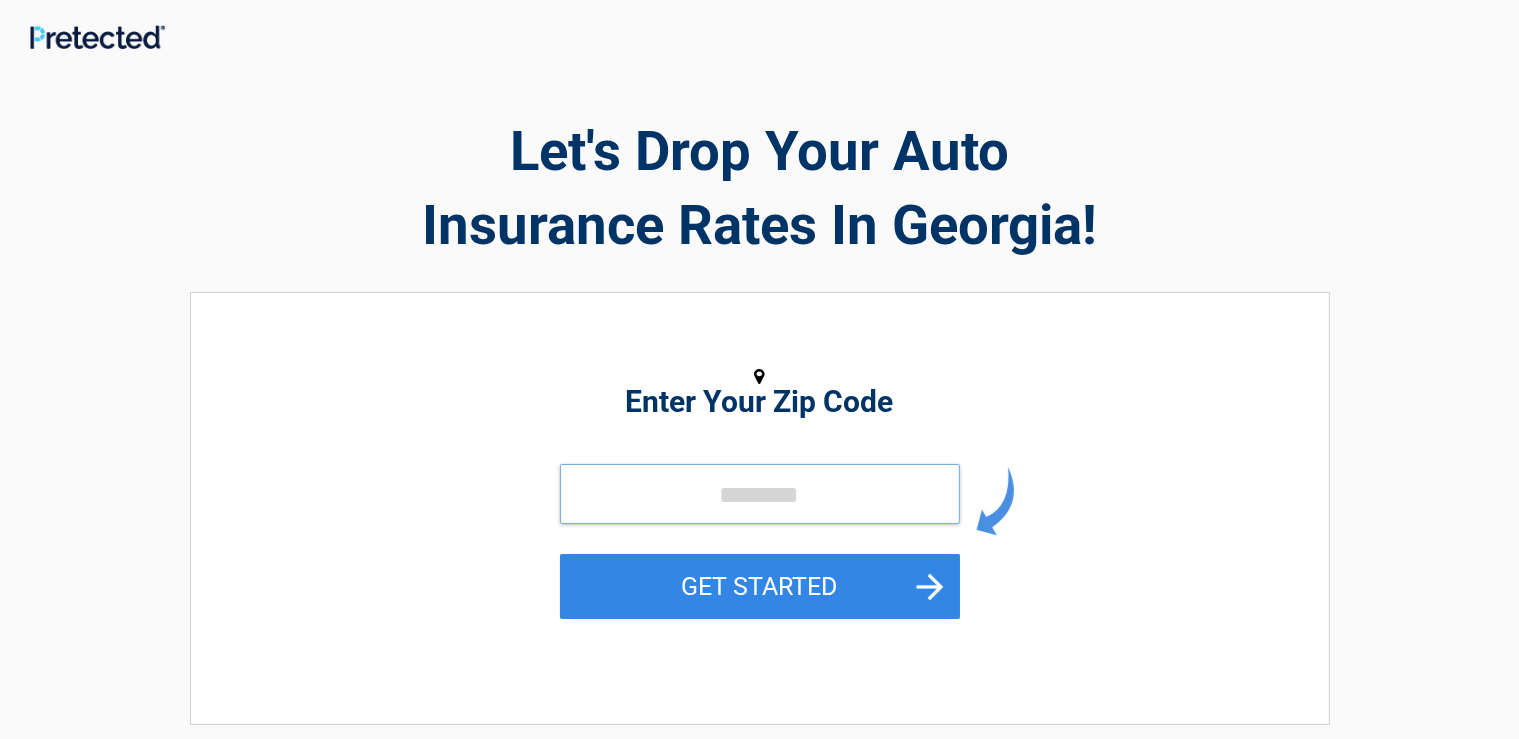 click at bounding box center (760, 494) 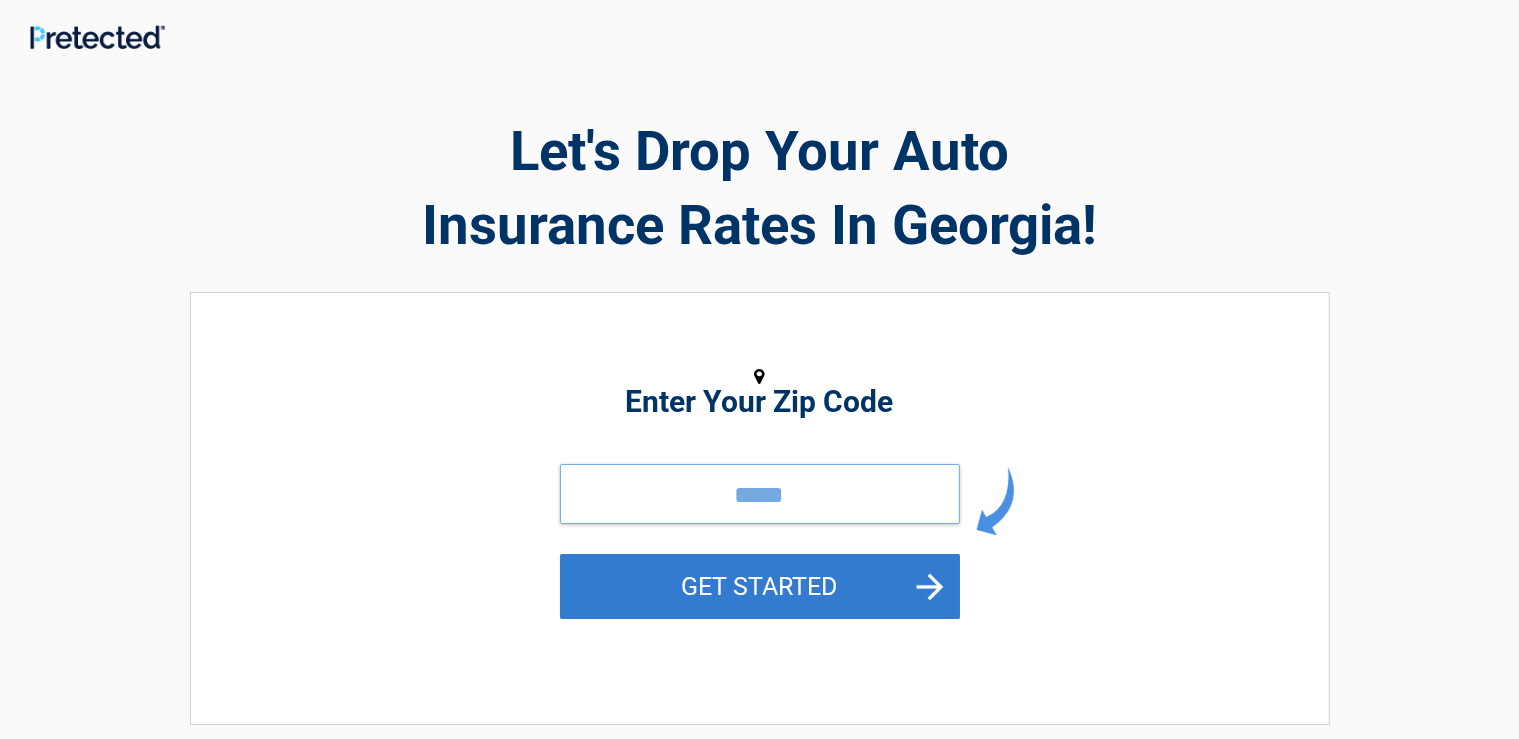 type on "*****" 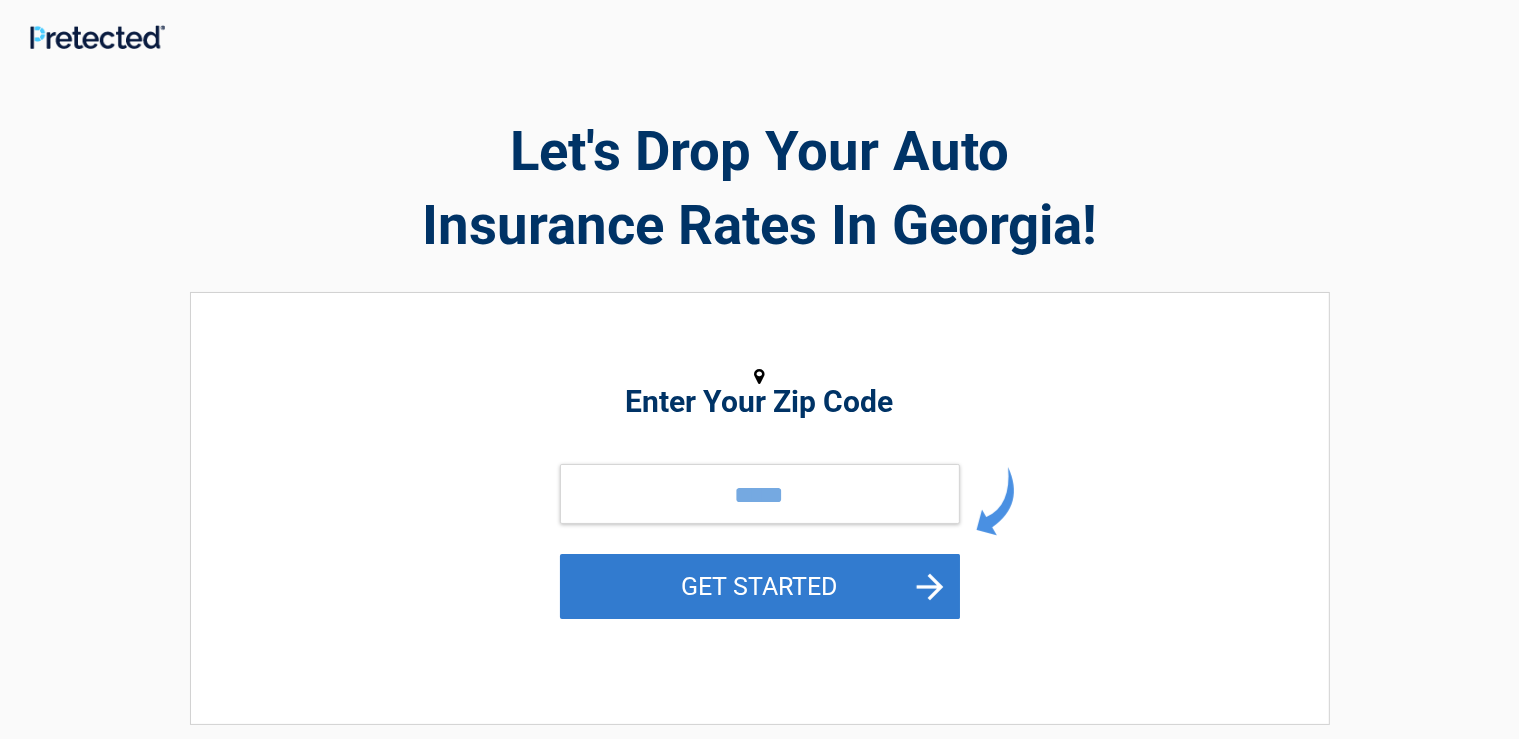 click on "GET STARTED" at bounding box center (760, 586) 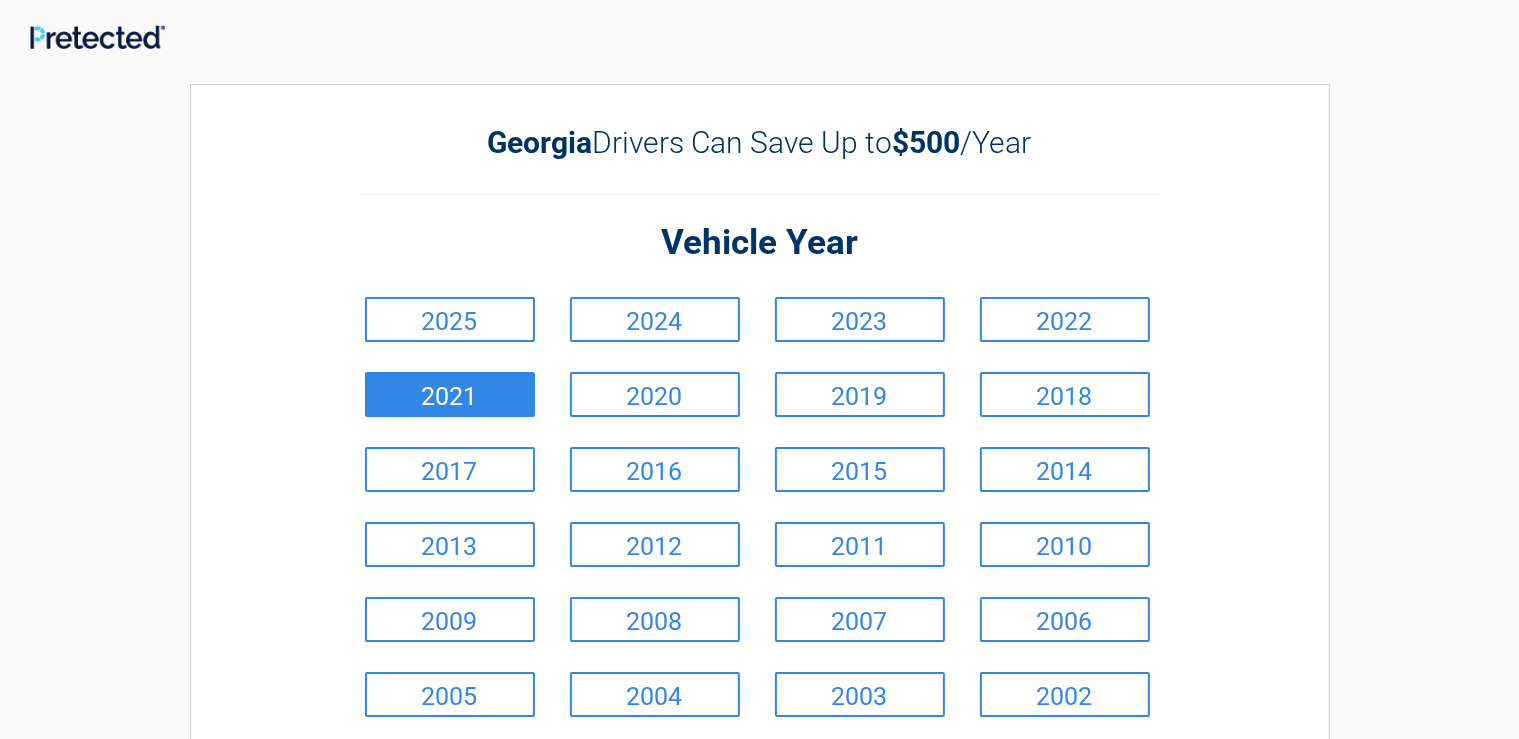click on "2021" at bounding box center [450, 394] 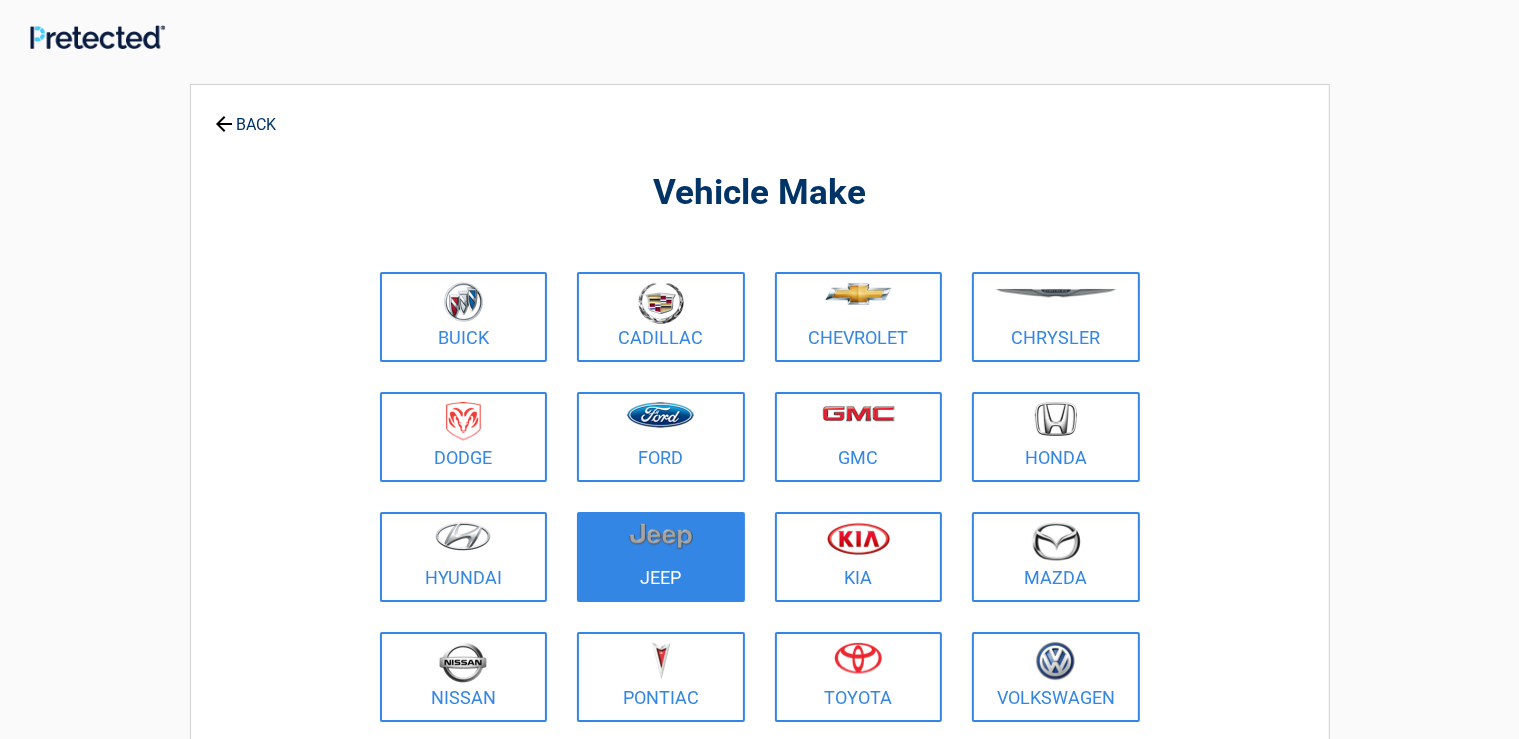 click at bounding box center [661, 544] 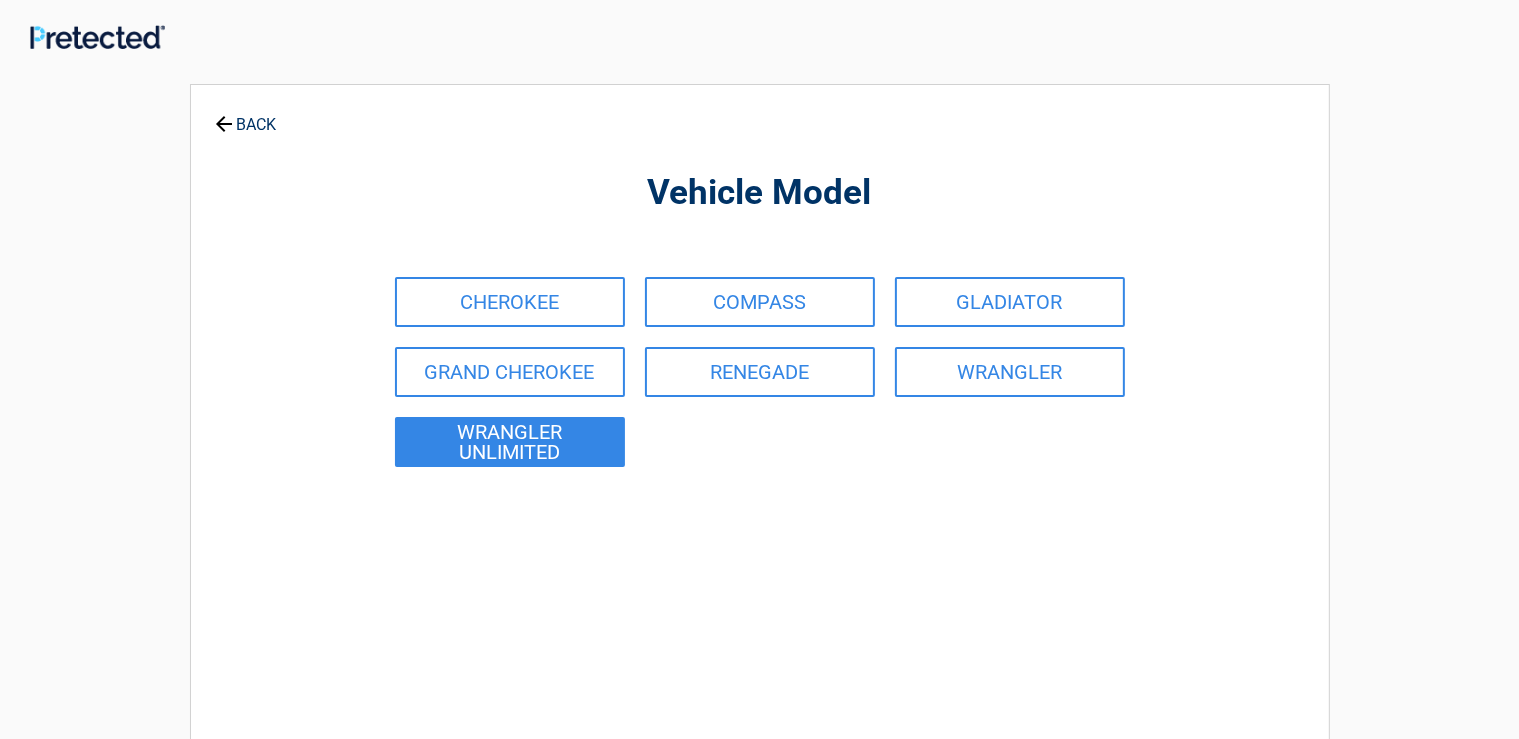 click on "WRANGLER UNLIMITED" at bounding box center [510, 442] 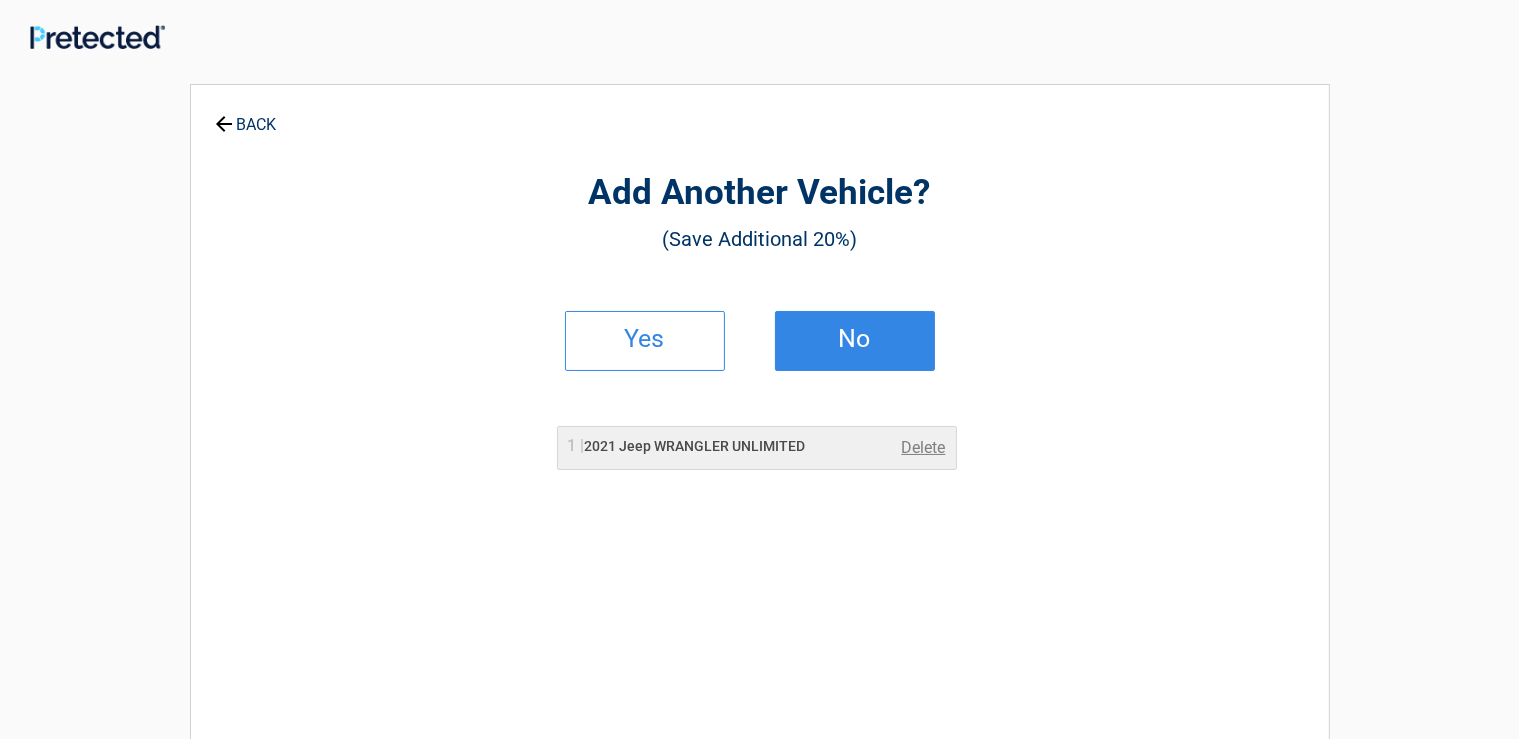 click on "No" at bounding box center [855, 339] 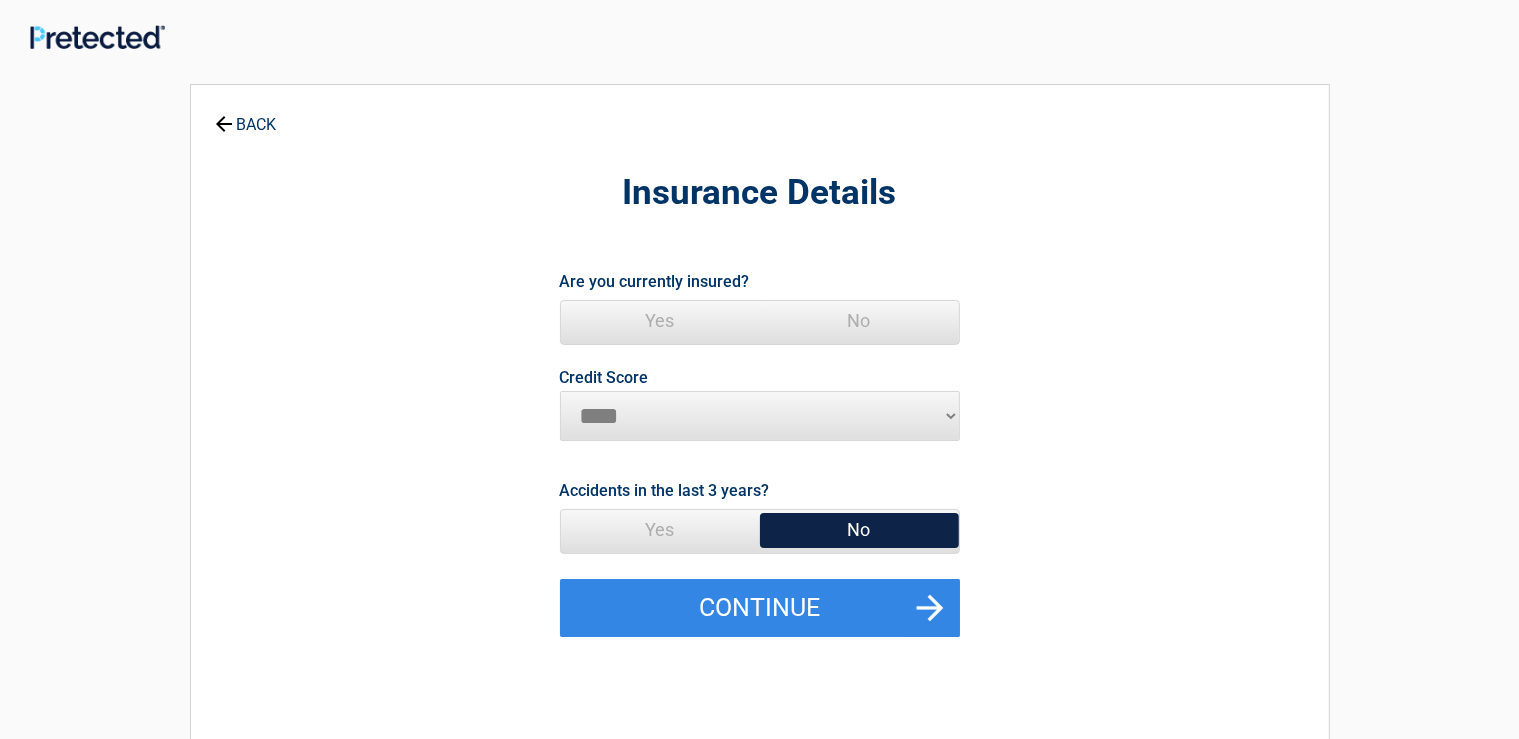 drag, startPoint x: 649, startPoint y: 314, endPoint x: 679, endPoint y: 330, distance: 34 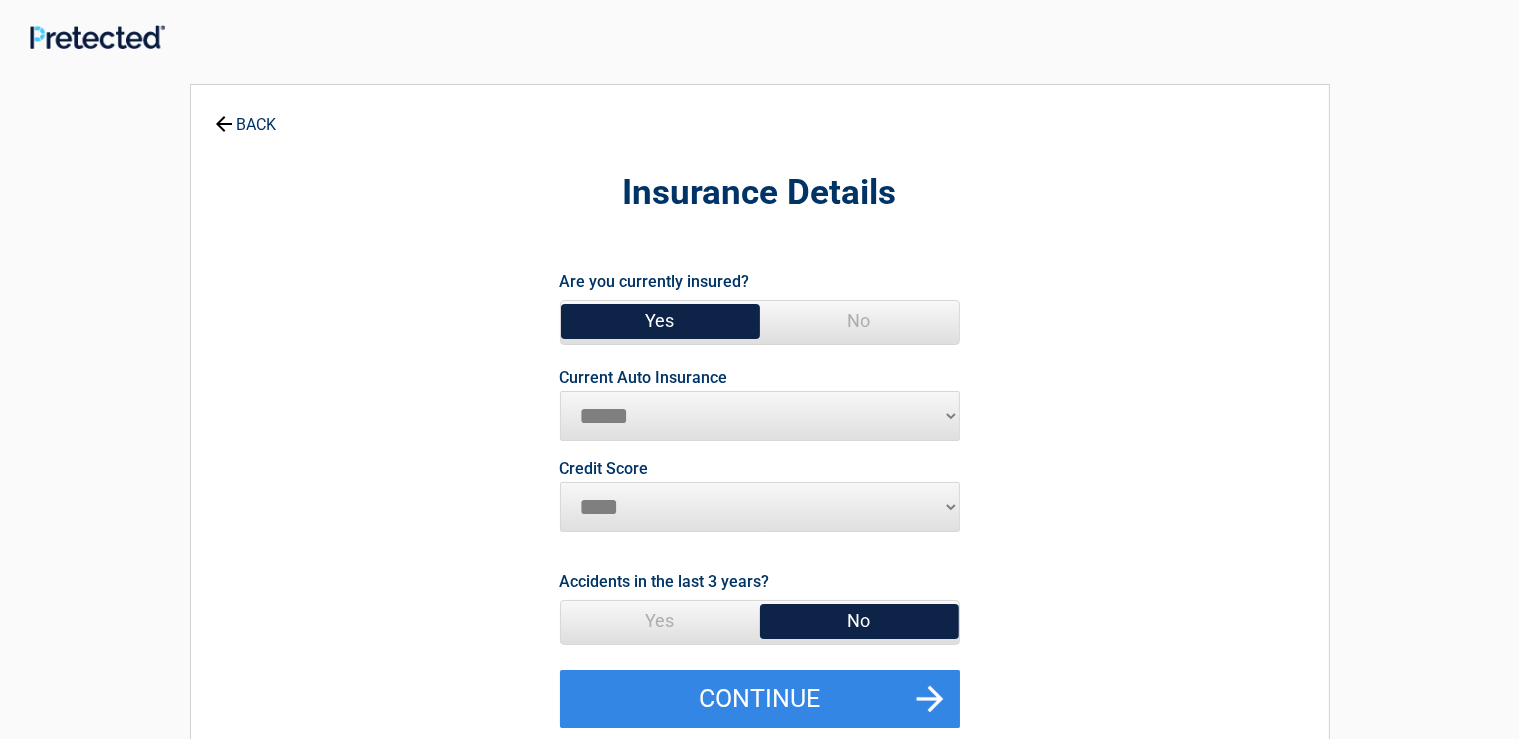 click on "**********" at bounding box center [760, 416] 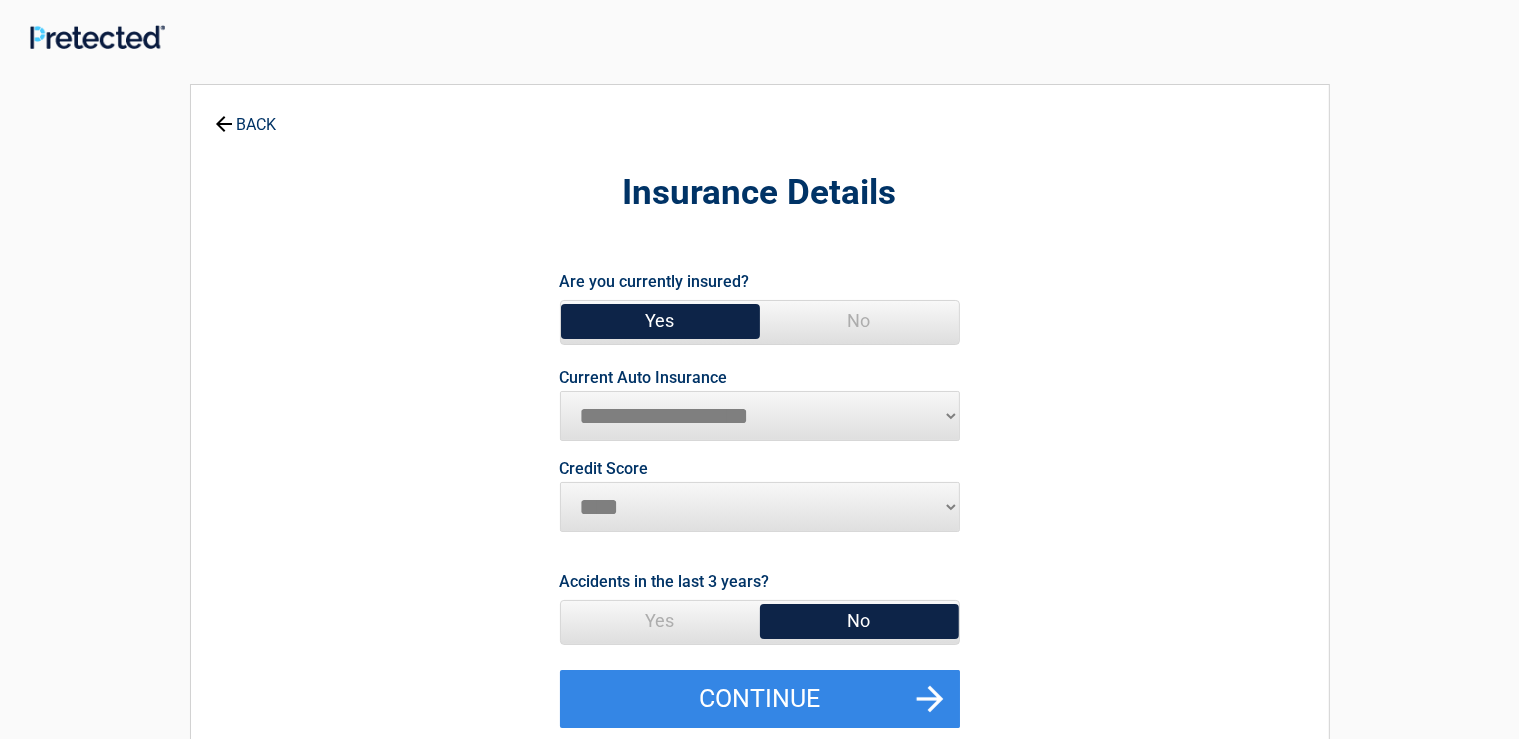 click on "**********" at bounding box center [0, 0] 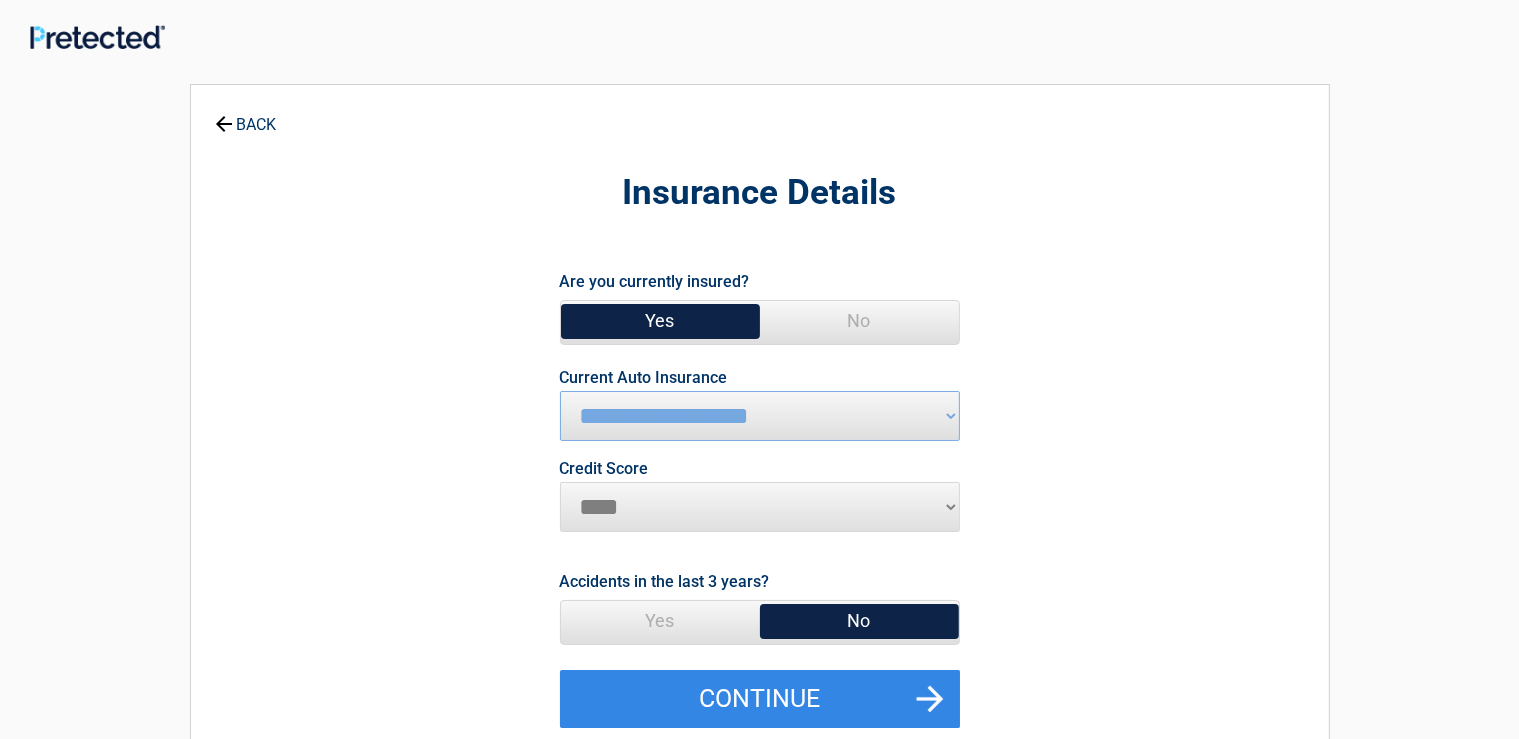 click on "*********
****
*******
****" at bounding box center [760, 507] 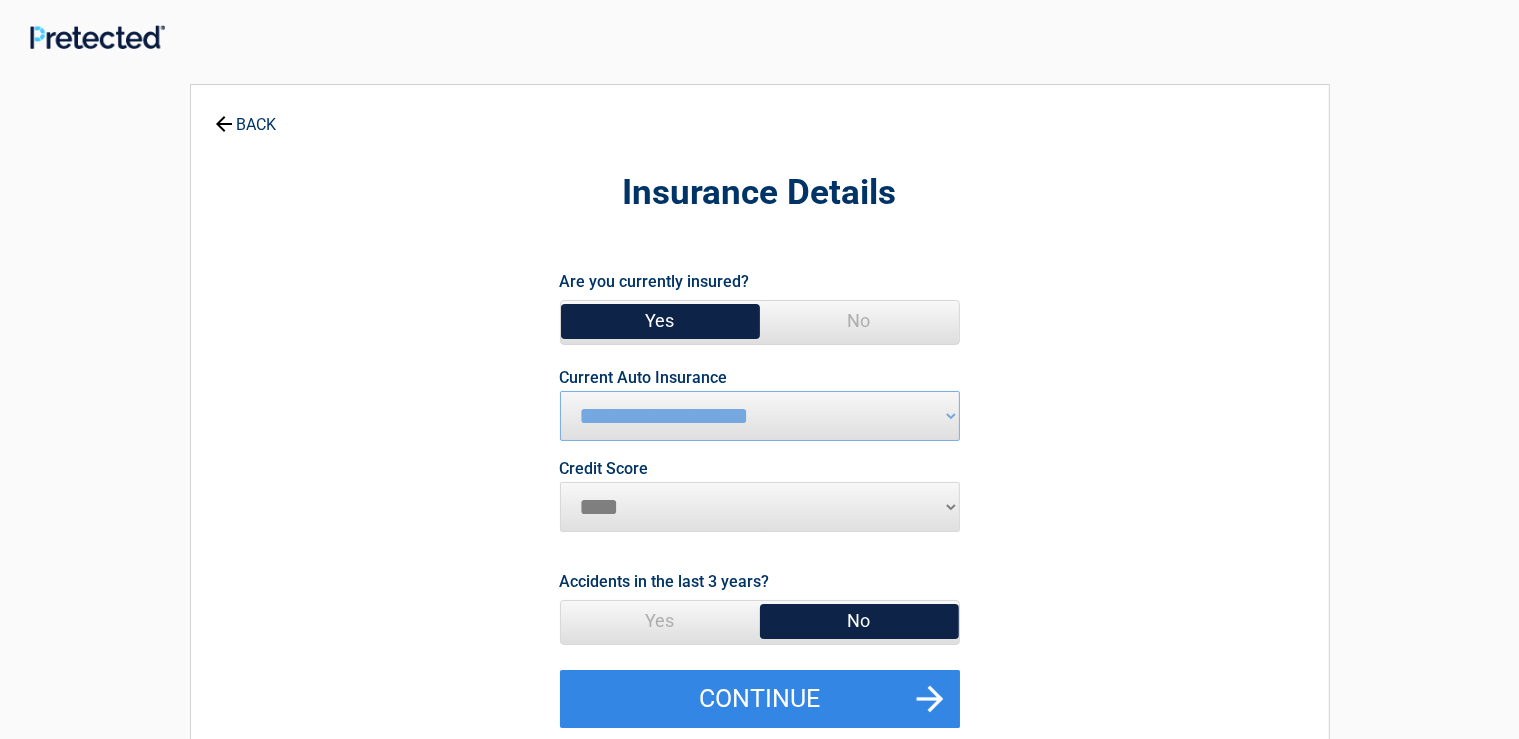 select on "*********" 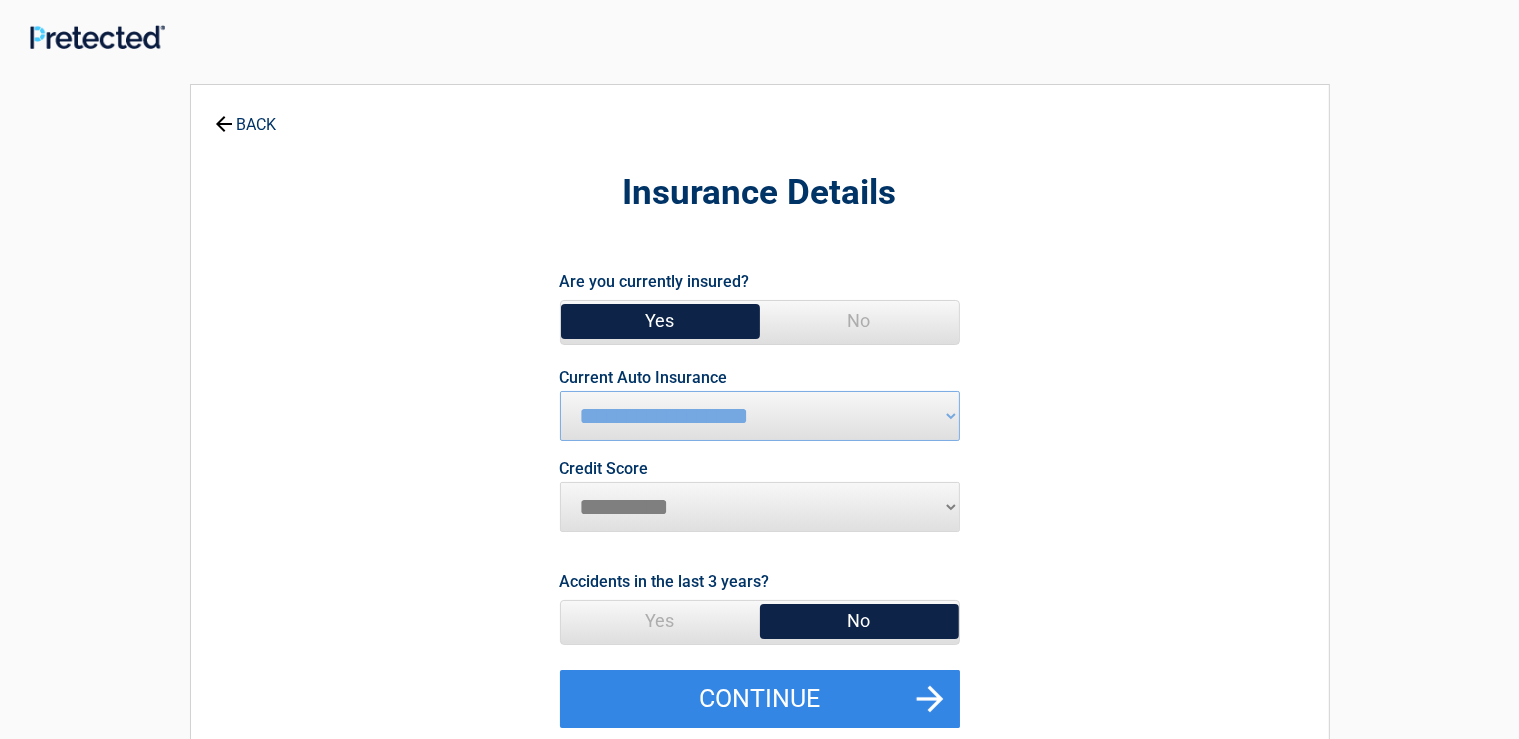 click on "*********" at bounding box center [0, 0] 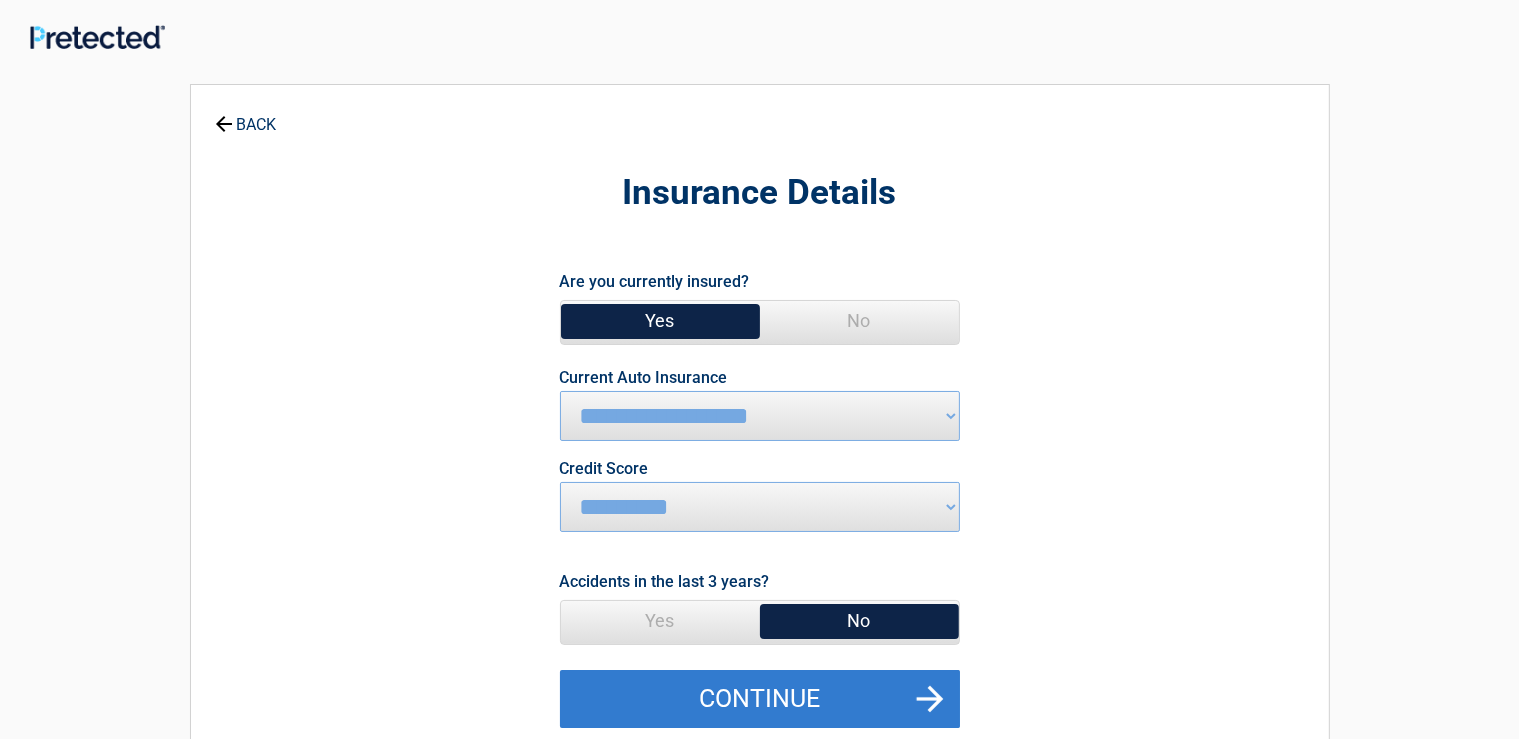 click on "Continue" at bounding box center (760, 699) 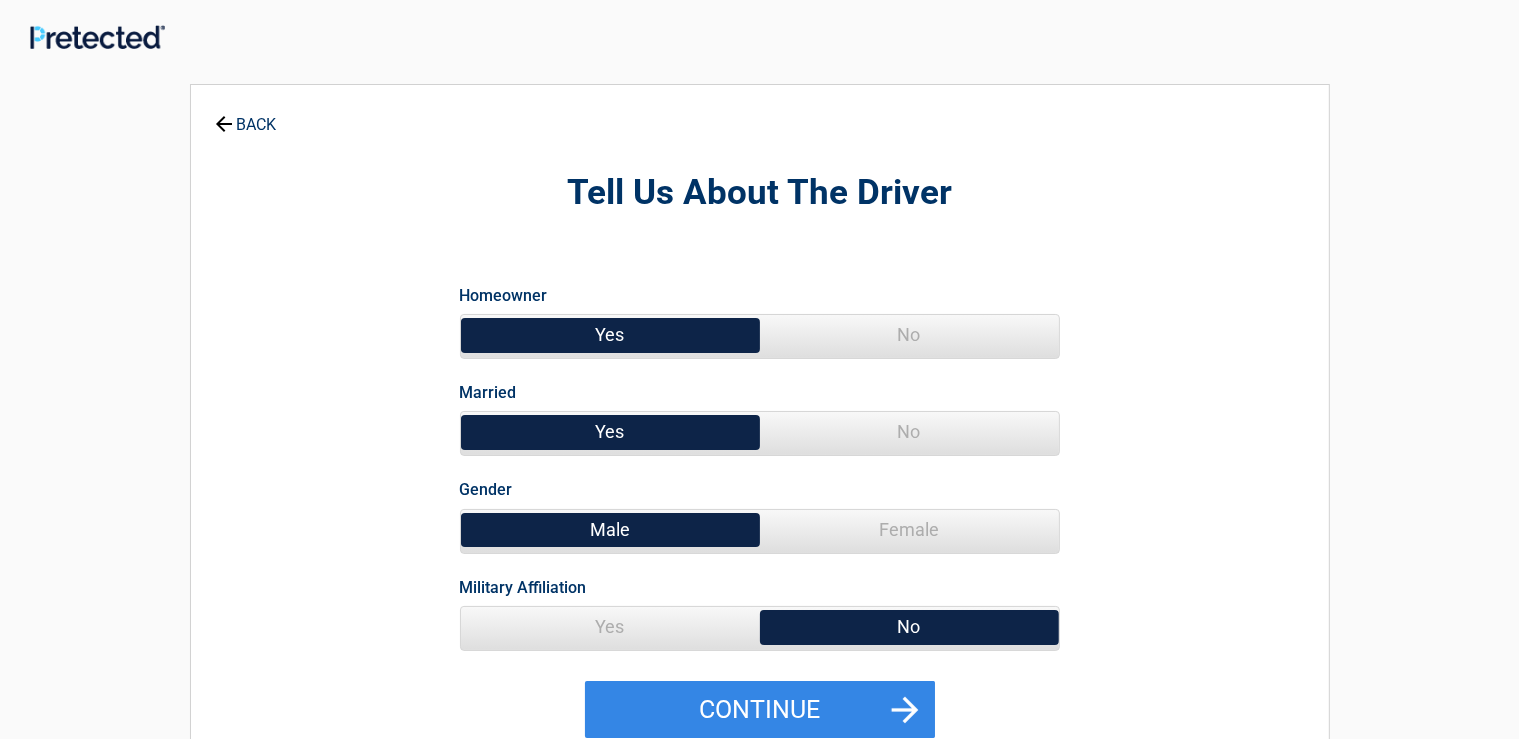 click on "No" at bounding box center (909, 432) 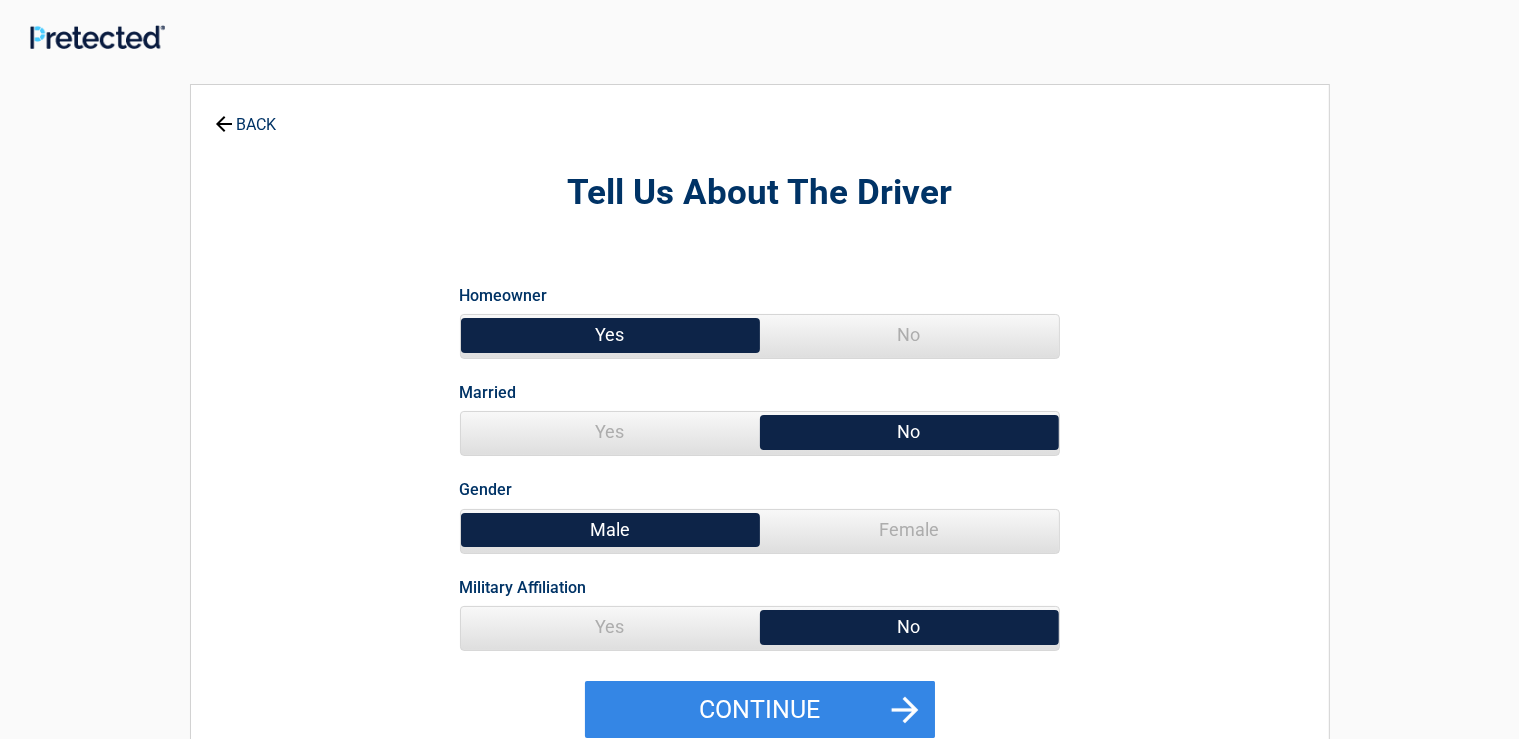 click on "Female" at bounding box center (909, 530) 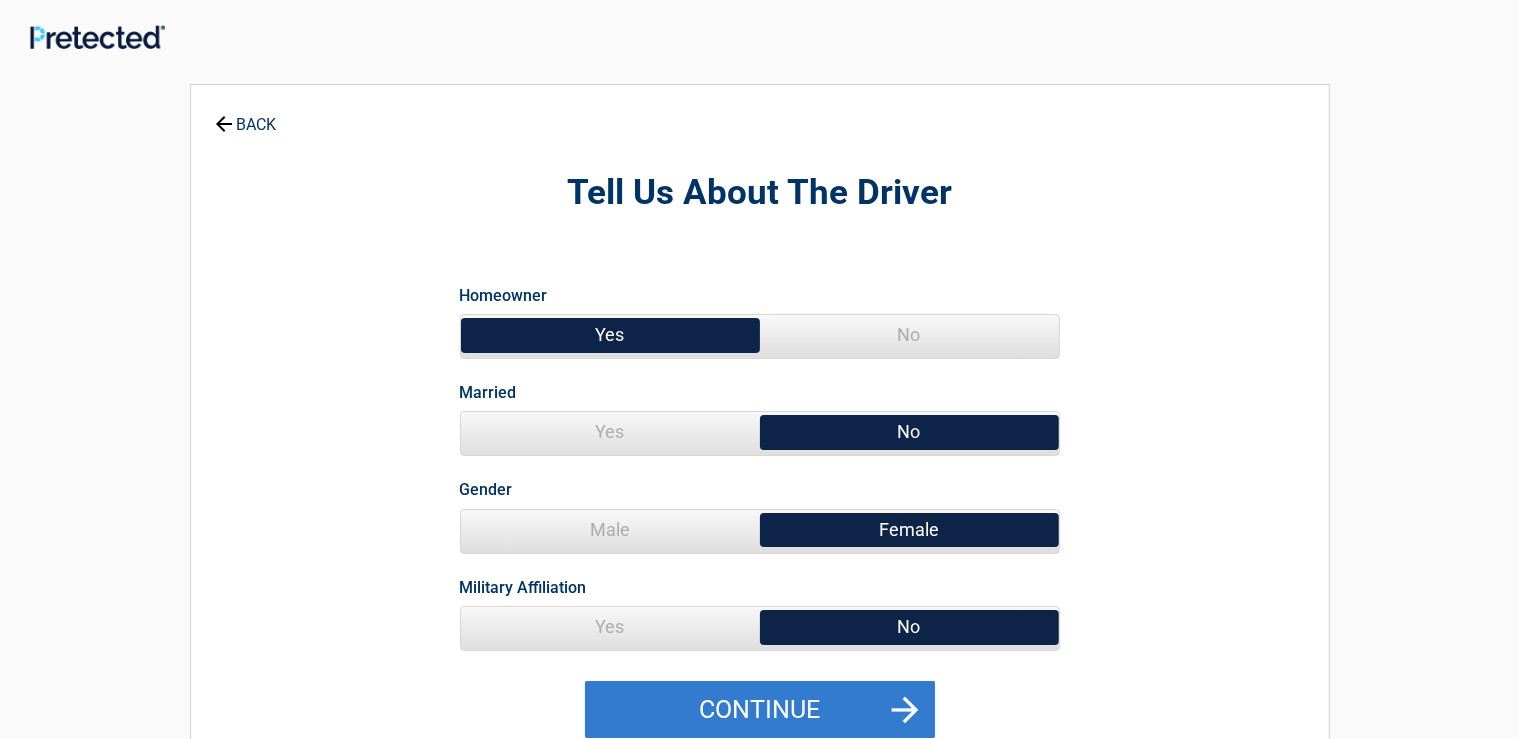 click on "Continue" at bounding box center (760, 710) 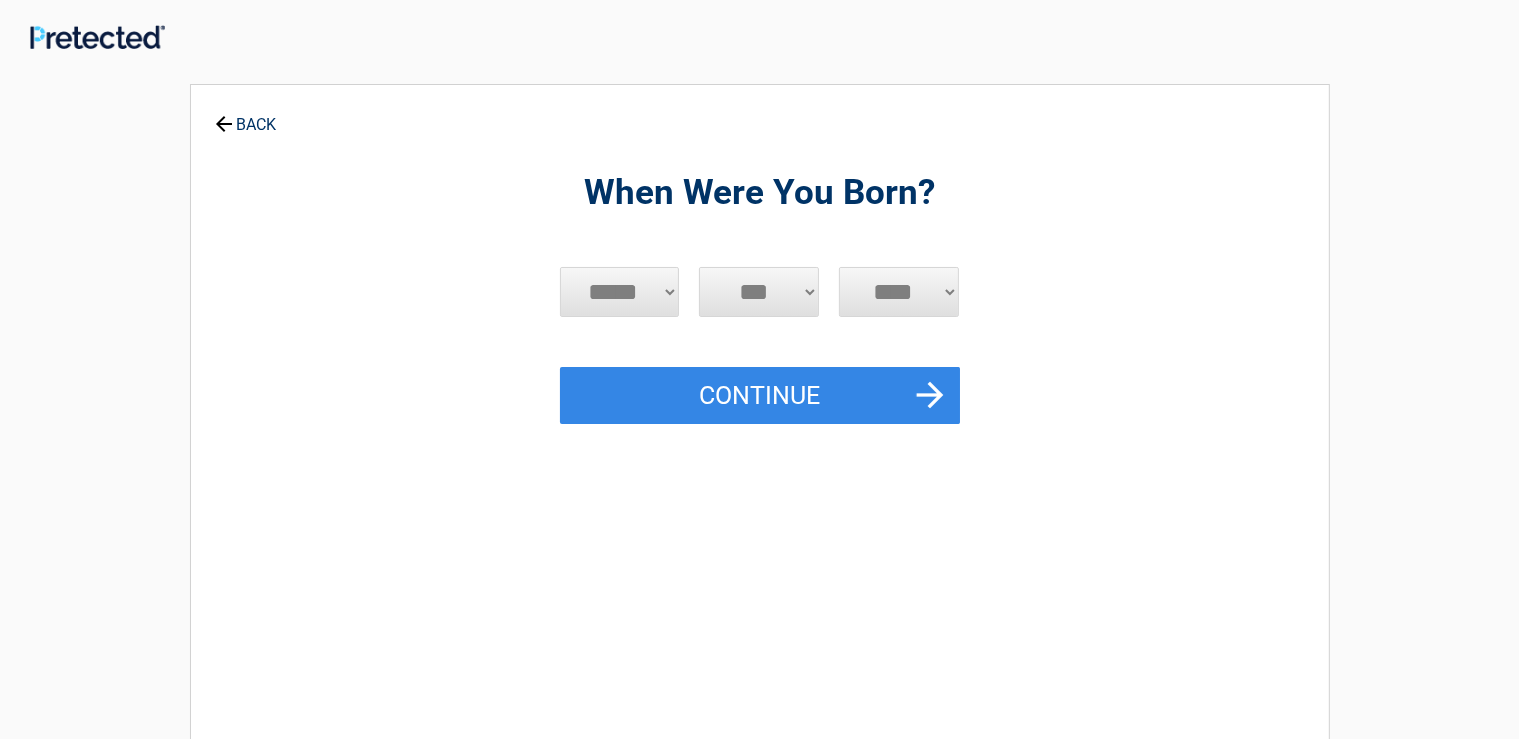 click on "*****
***
***
***
***
***
***
***
***
***
***
***
***" at bounding box center (620, 292) 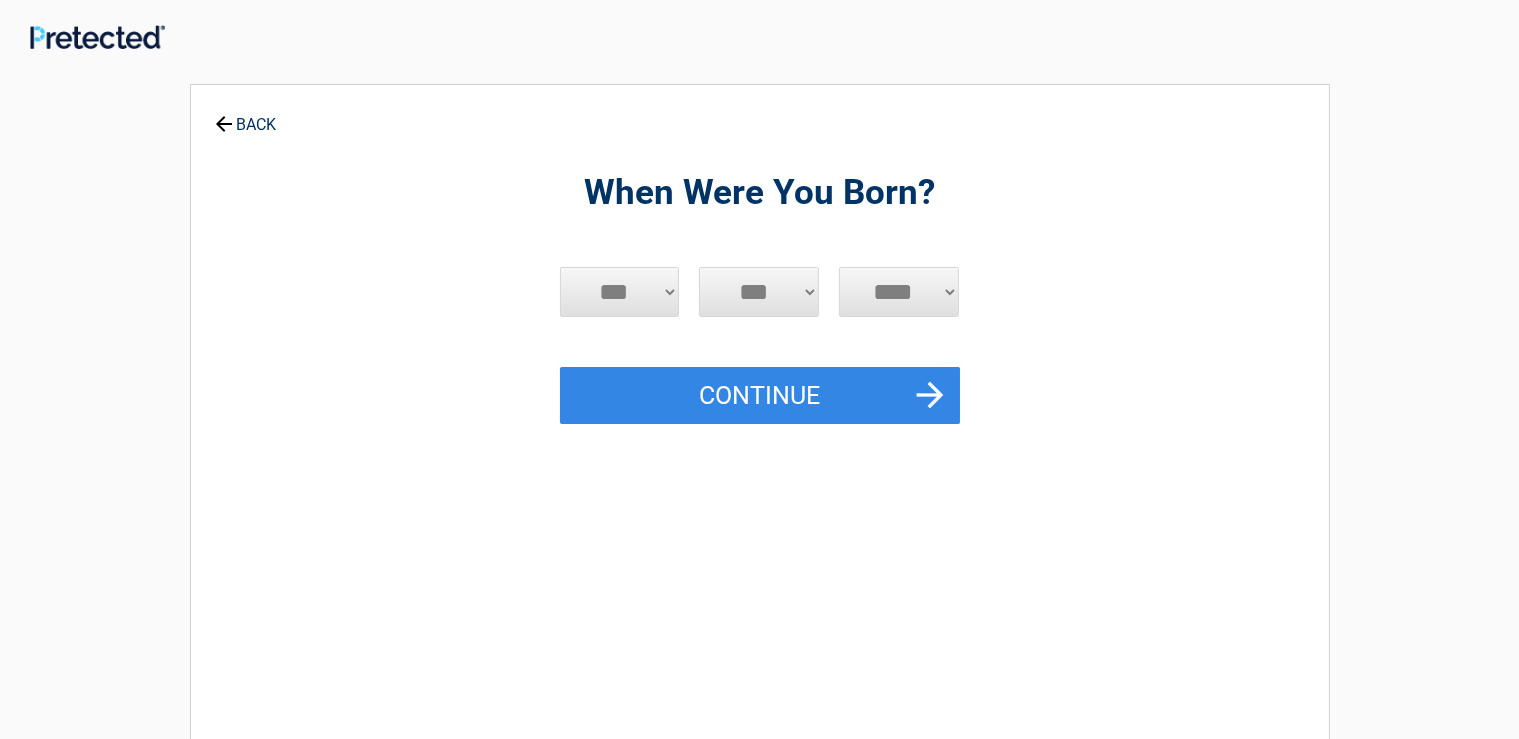 click on "***" at bounding box center [0, 0] 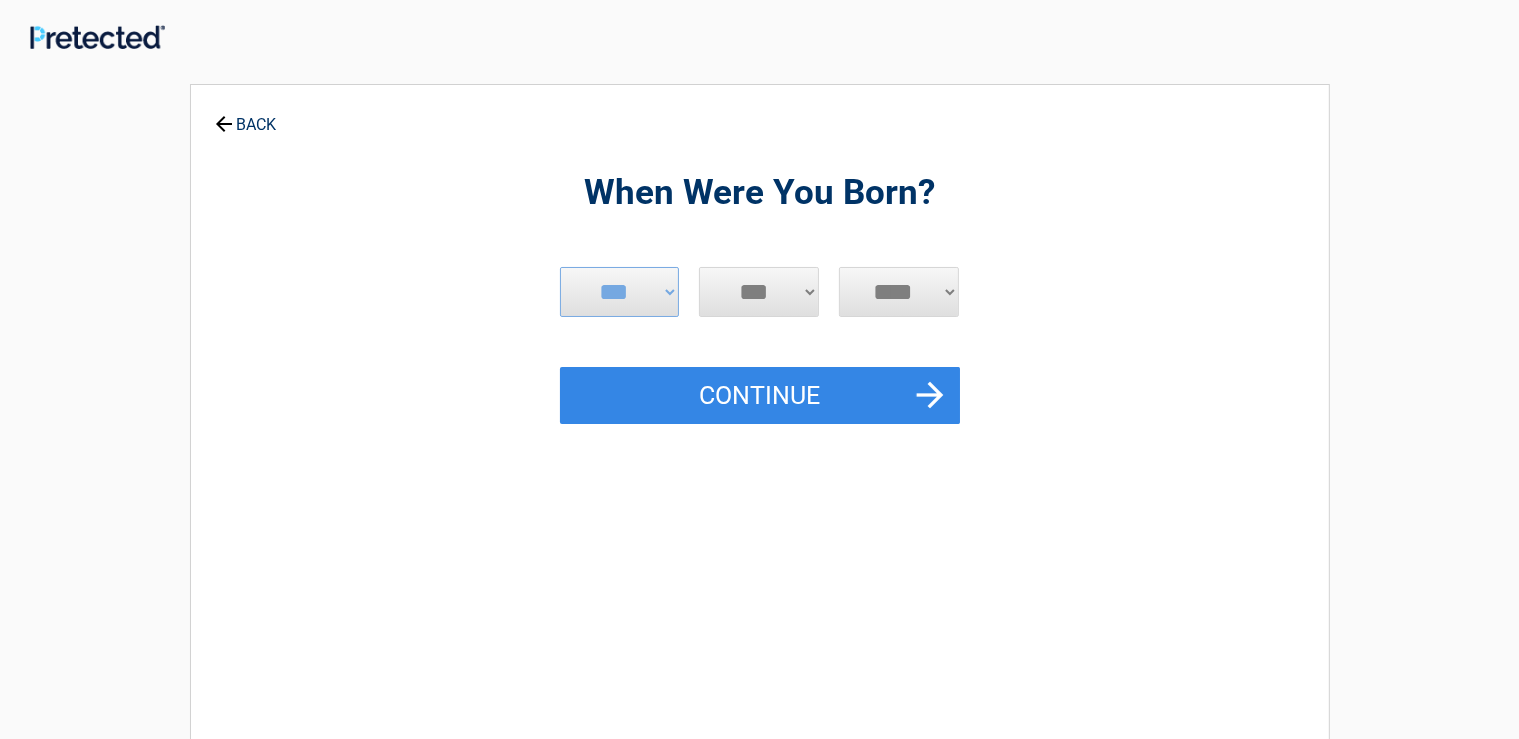 click on "*** * * * * * * * * * ** ** ** ** ** ** ** ** ** ** ** ** ** ** ** ** ** ** ** ** ** **" at bounding box center (759, 292) 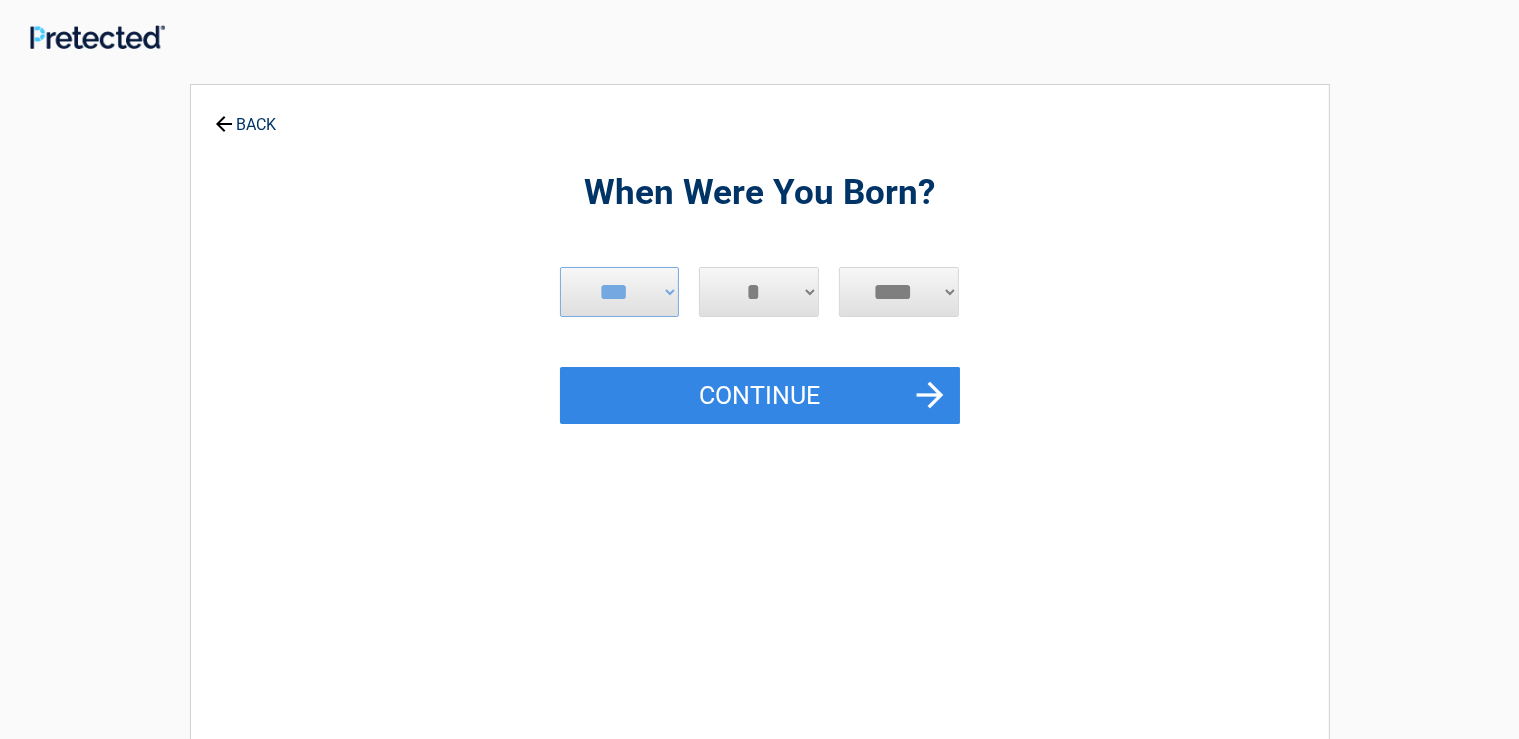 click on "*" at bounding box center (0, 0) 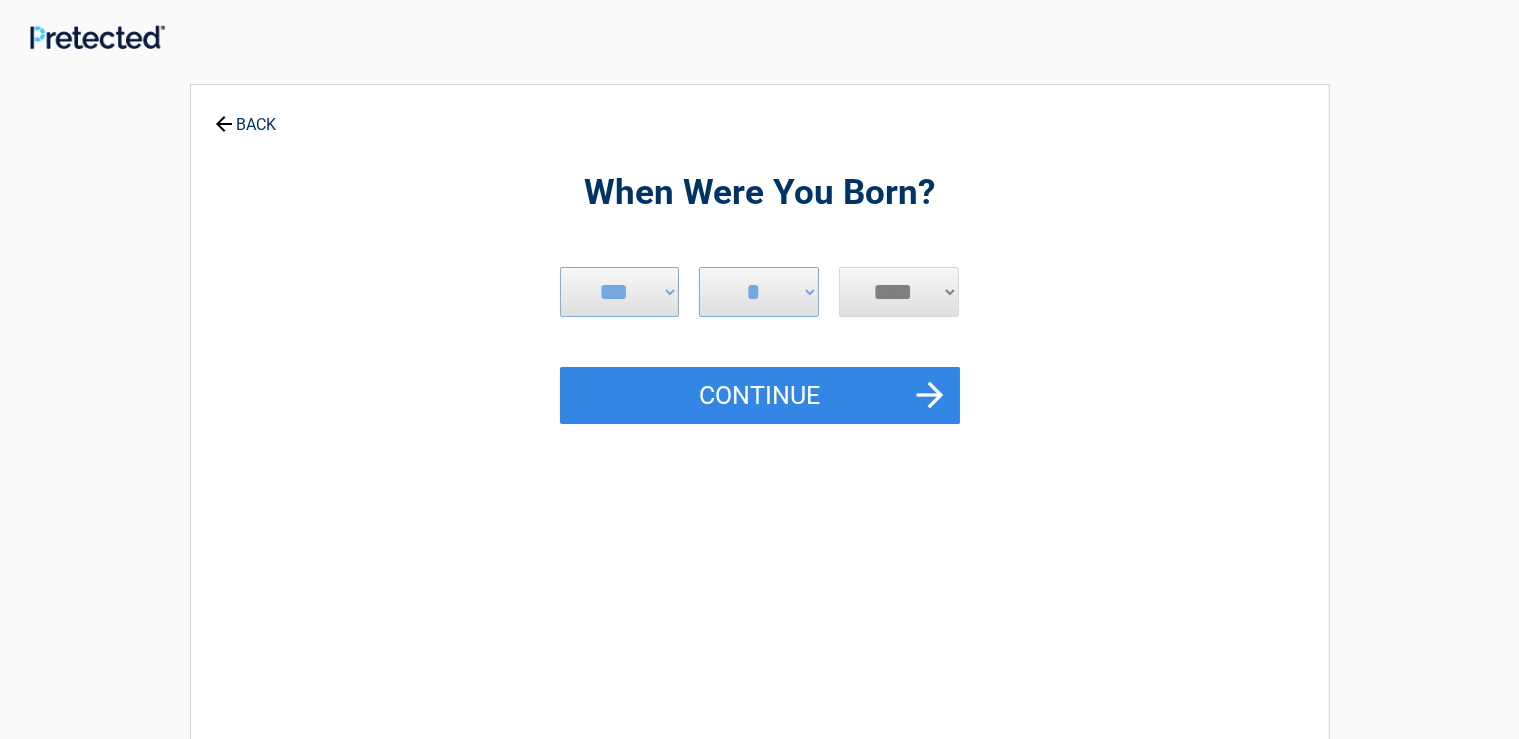 click on "****
****
****
****
****
****
****
****
****
****
****
****
****
****
****
****
****
****
****
****
****
****
****
****
****
****
****
****
****
****
****
****
****
****
****
****
****
****
****
****
****
****
****
****
****
****
****
****
****
****
****
****
****
****
****
****
****
****
****
****
****
****
****
****" at bounding box center (899, 292) 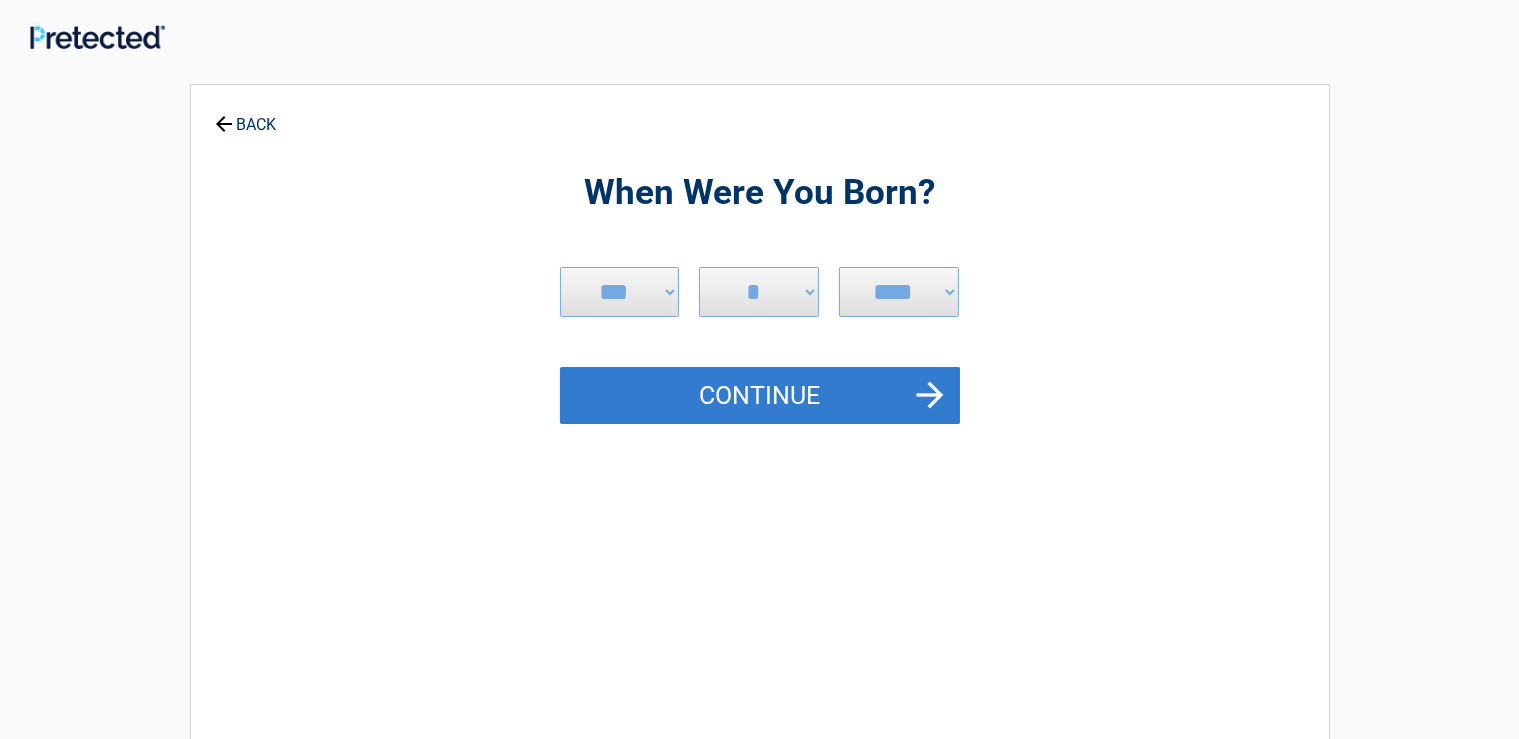 click on "Continue" at bounding box center (760, 396) 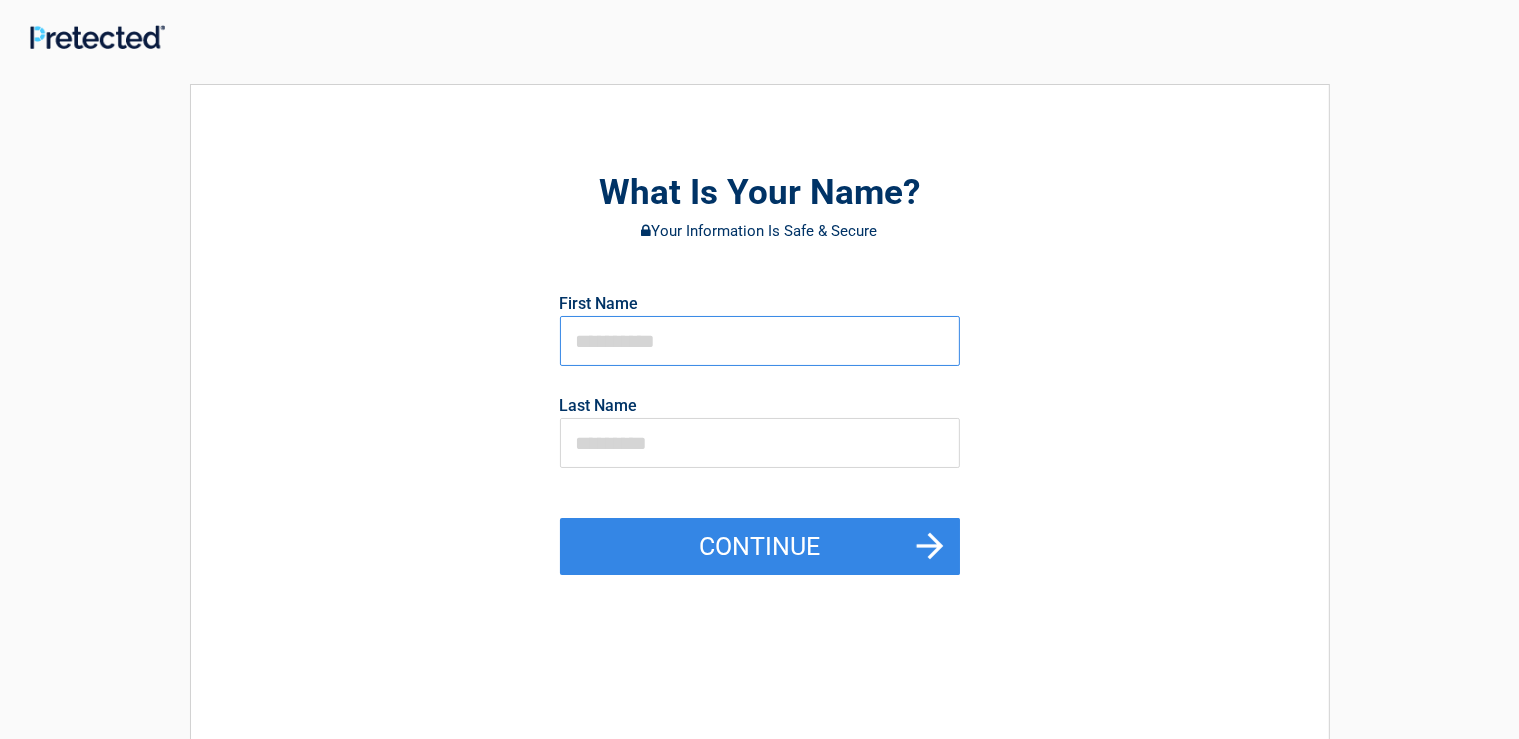 click at bounding box center [760, 341] 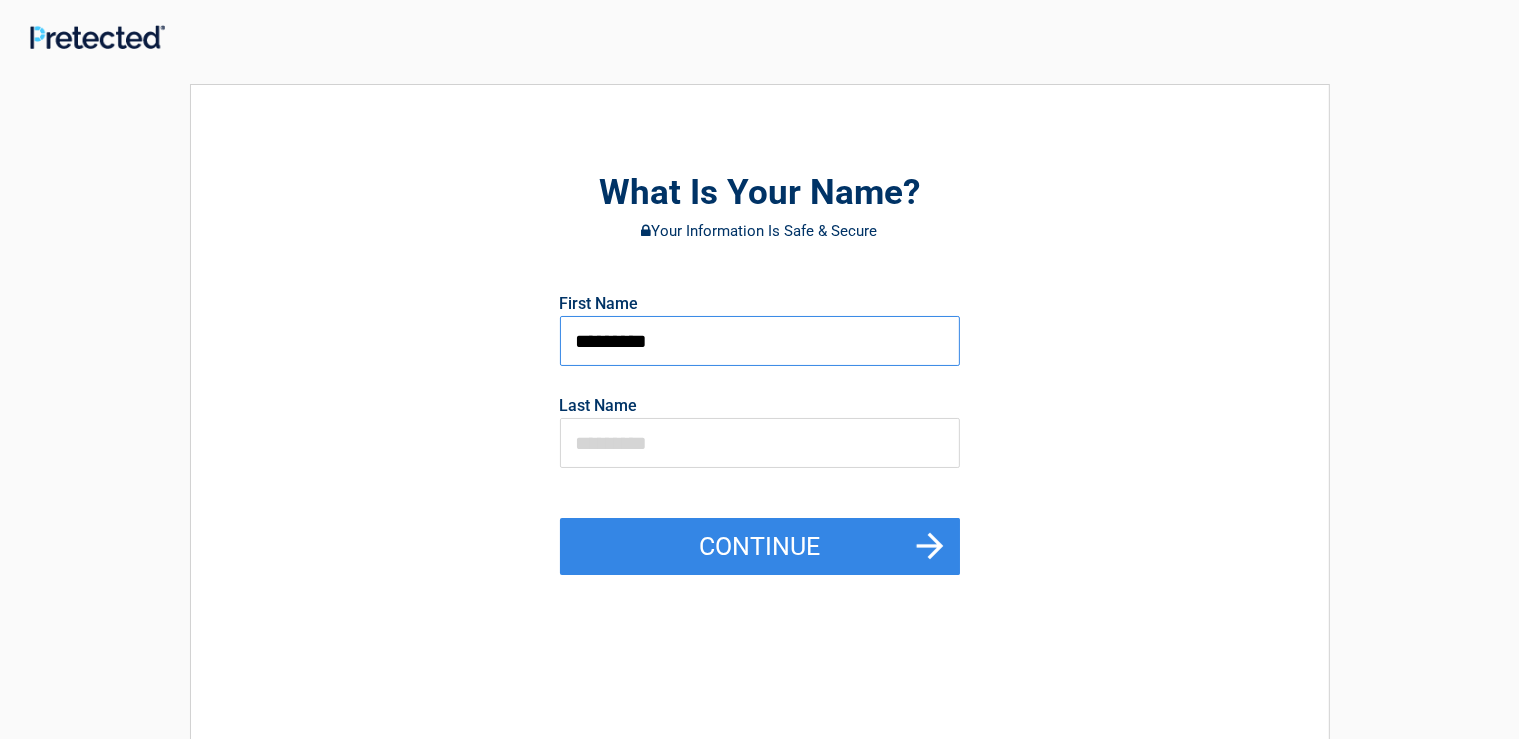 type on "*********" 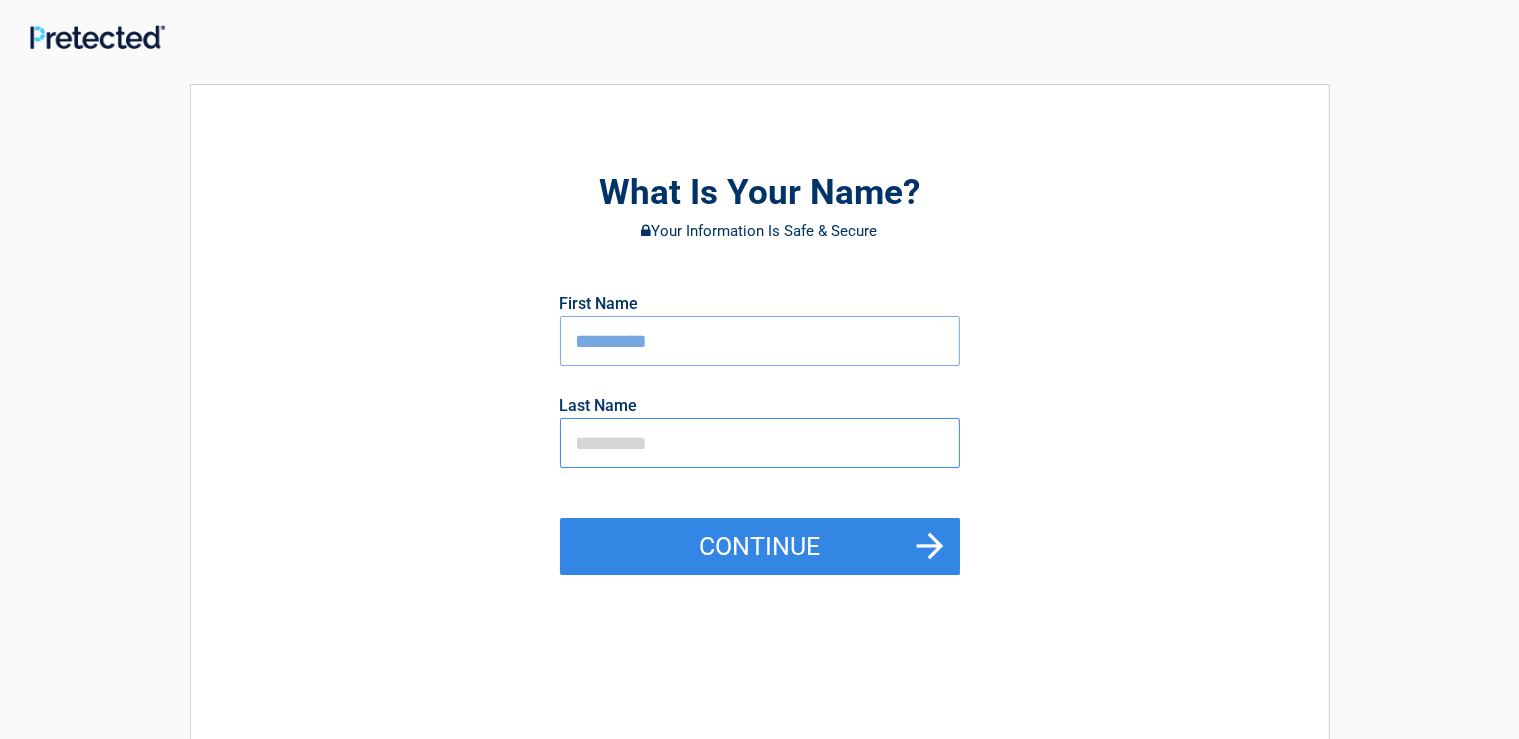 drag, startPoint x: 595, startPoint y: 446, endPoint x: 590, endPoint y: 466, distance: 20.615528 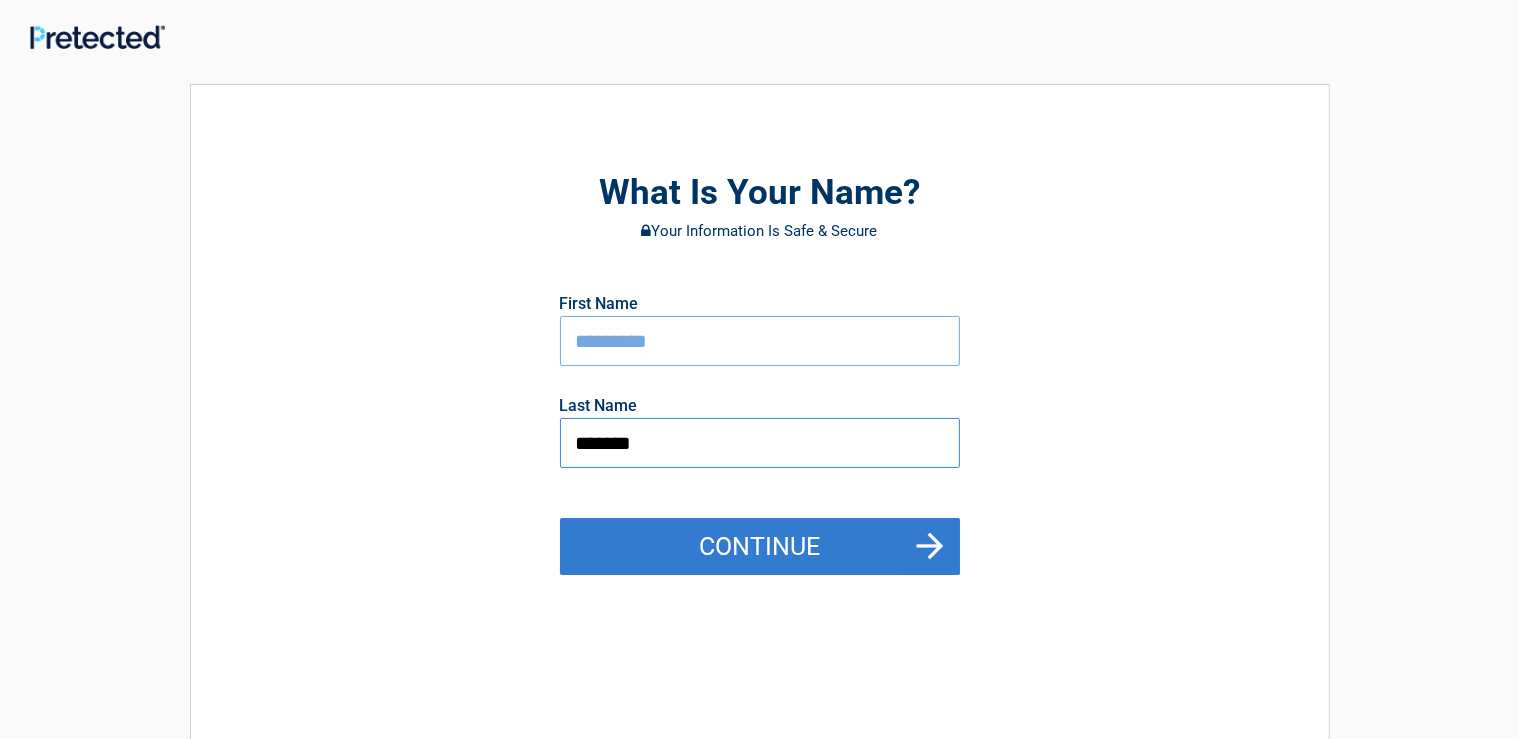 type on "*******" 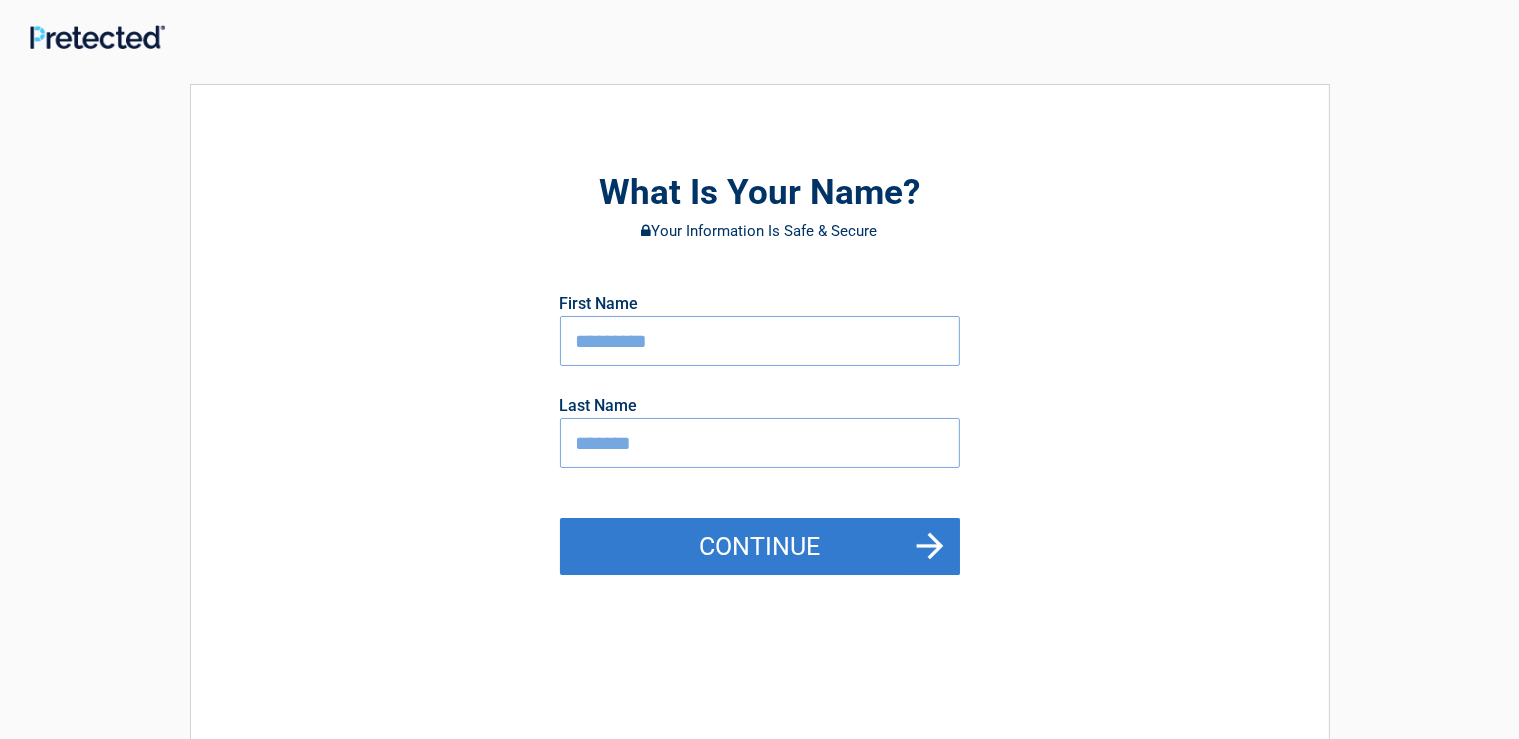 click on "Continue" at bounding box center (760, 547) 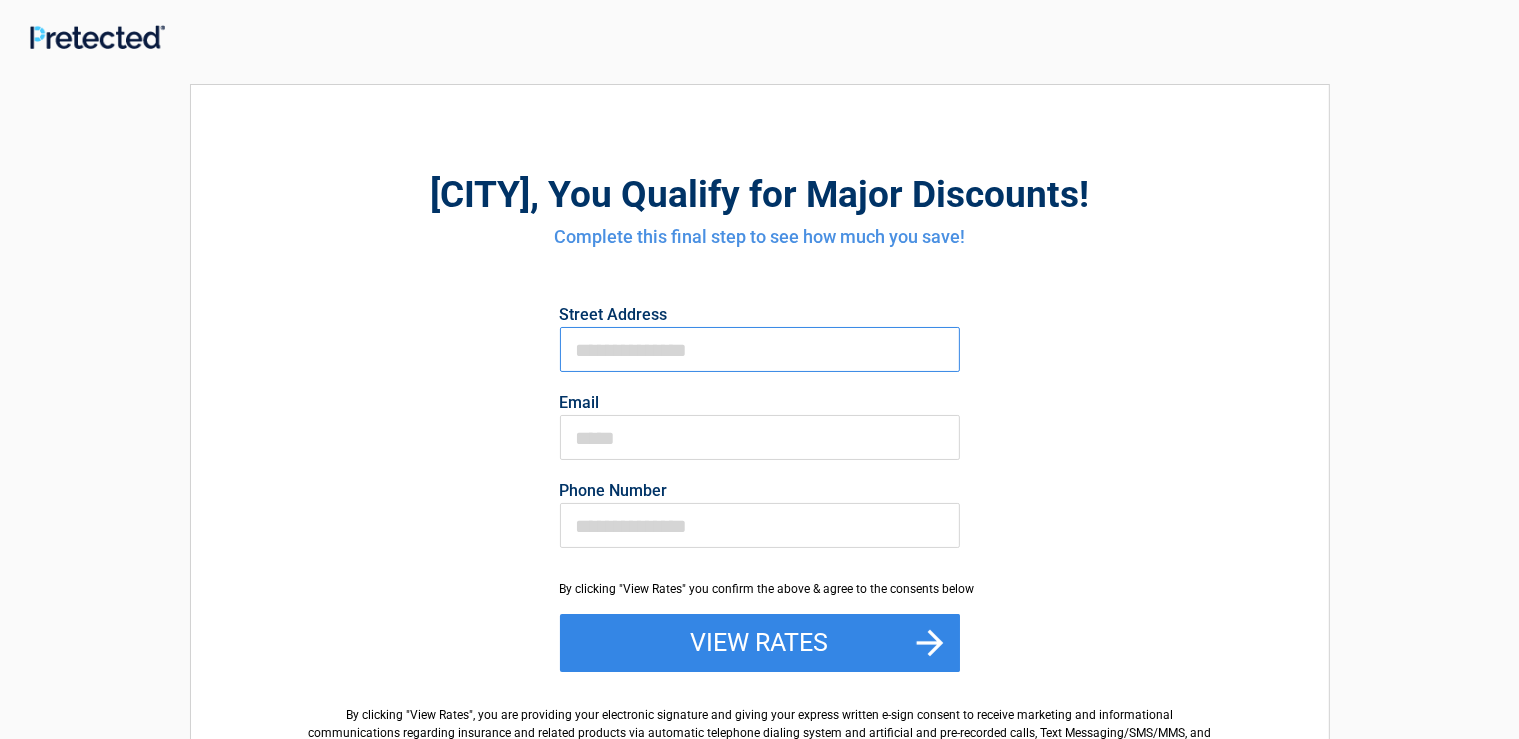 click on "First Name" at bounding box center (760, 349) 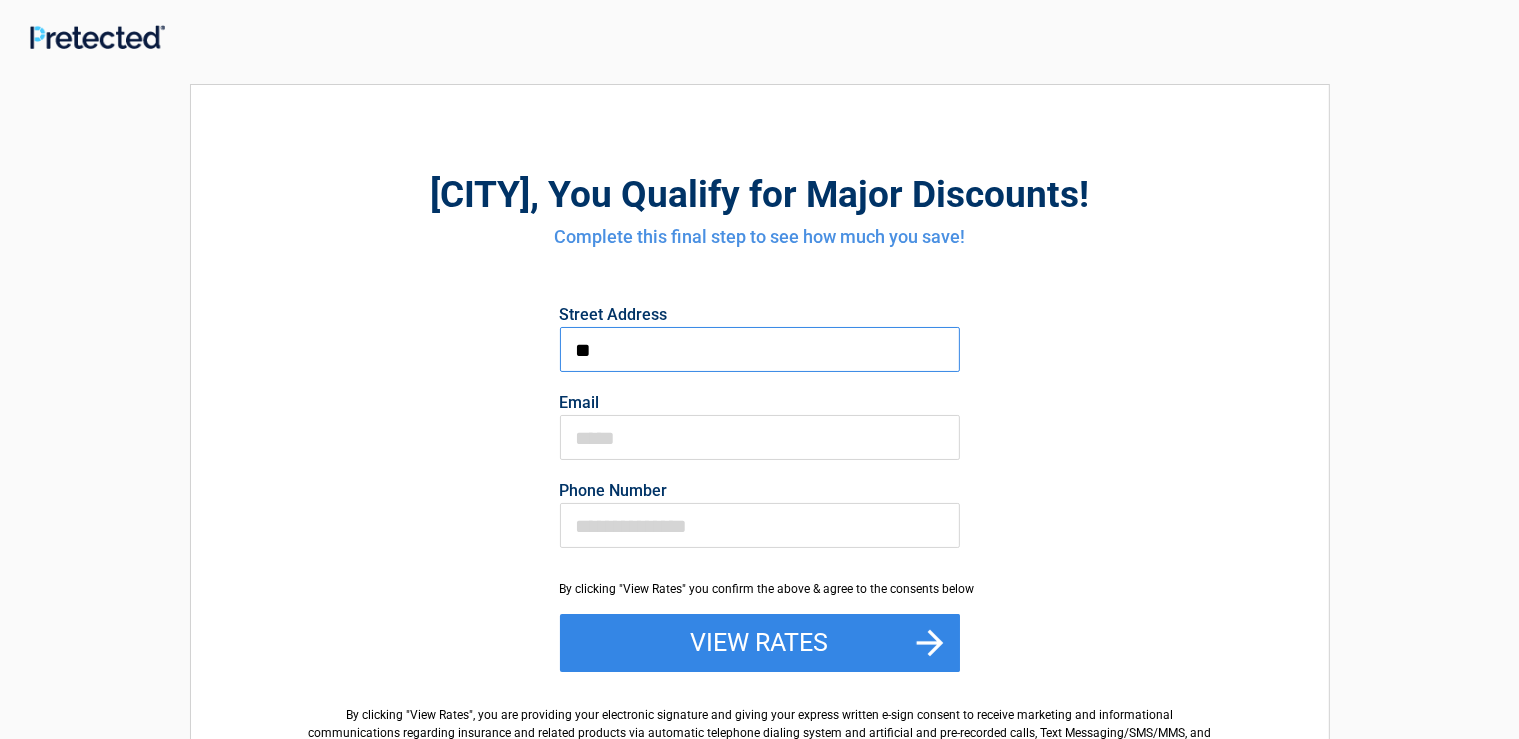 type on "**********" 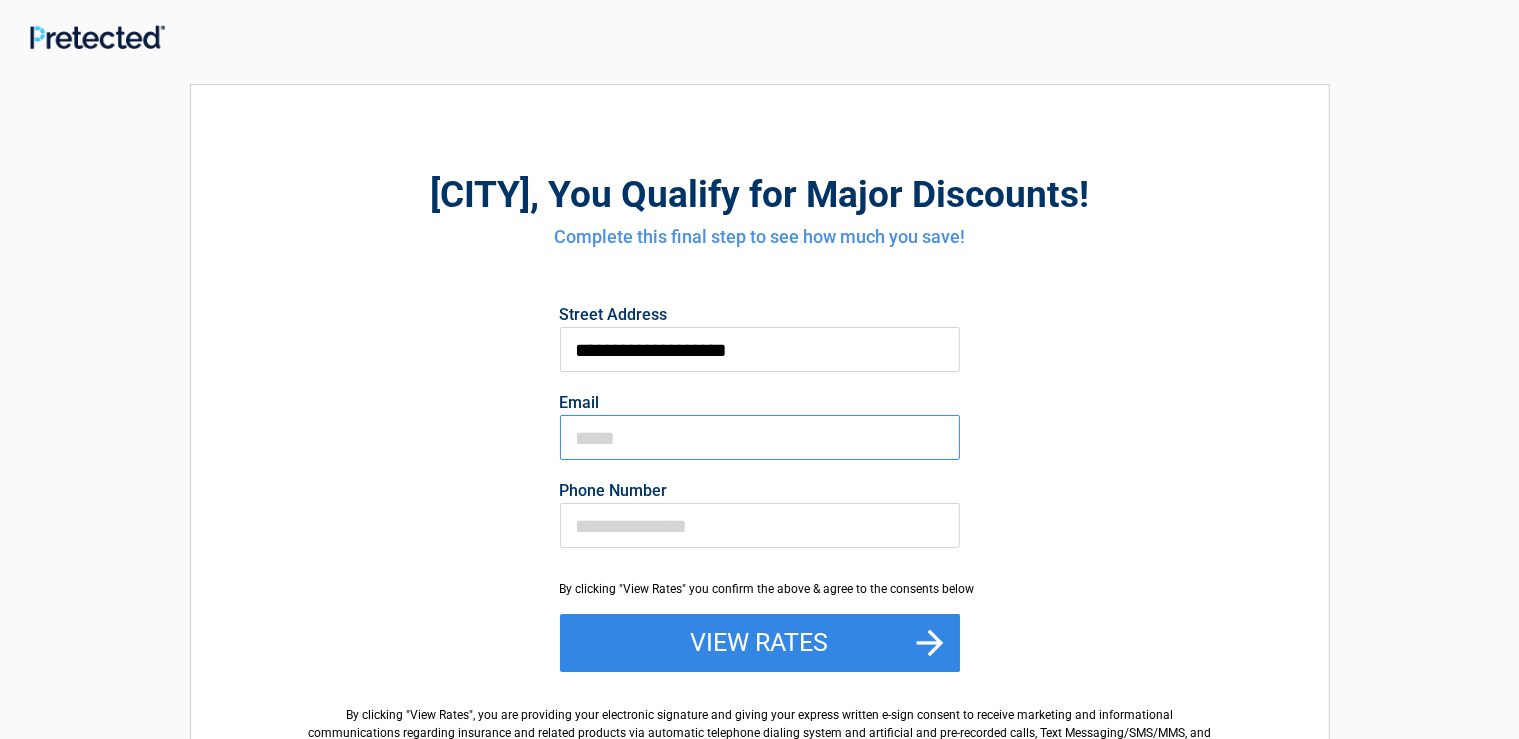 type on "**********" 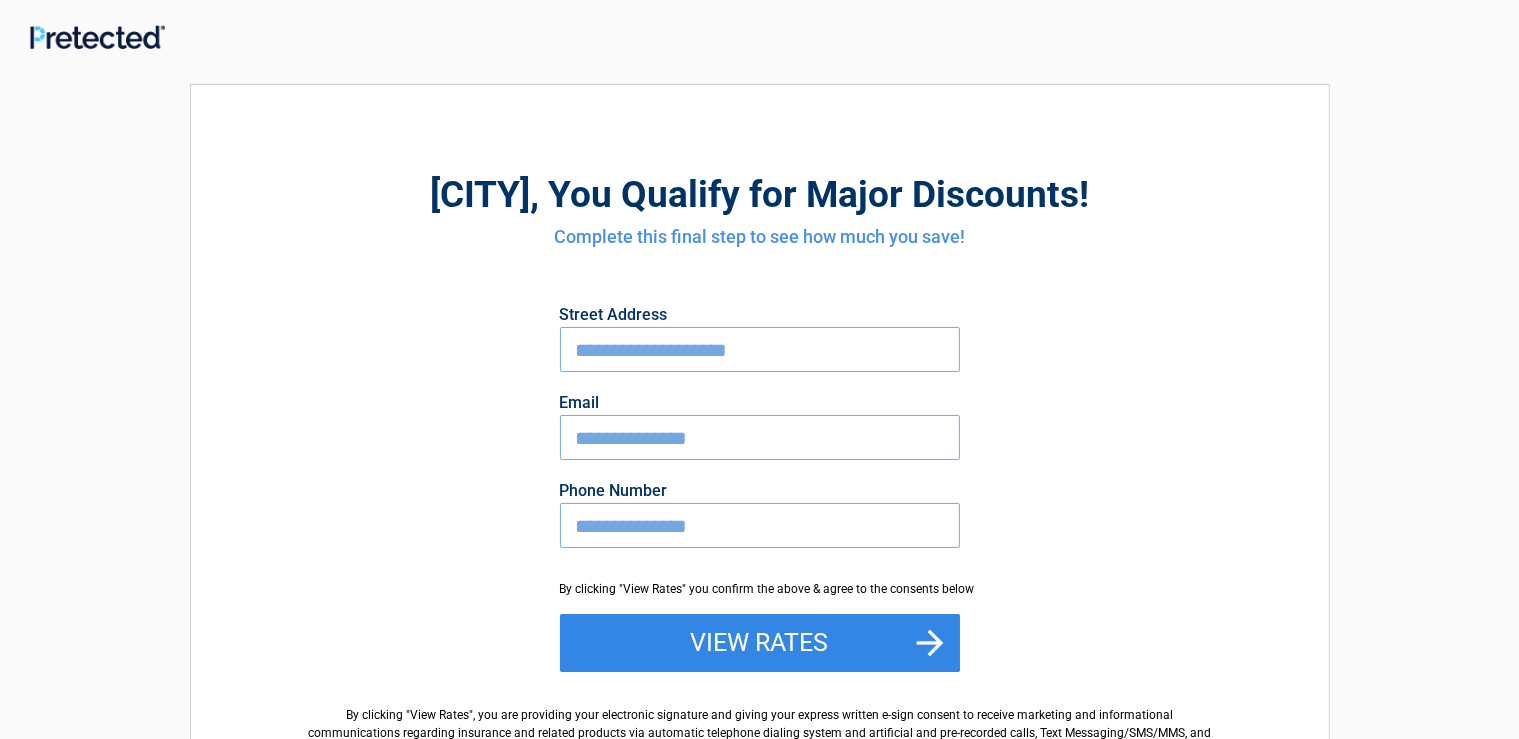 type on "**********" 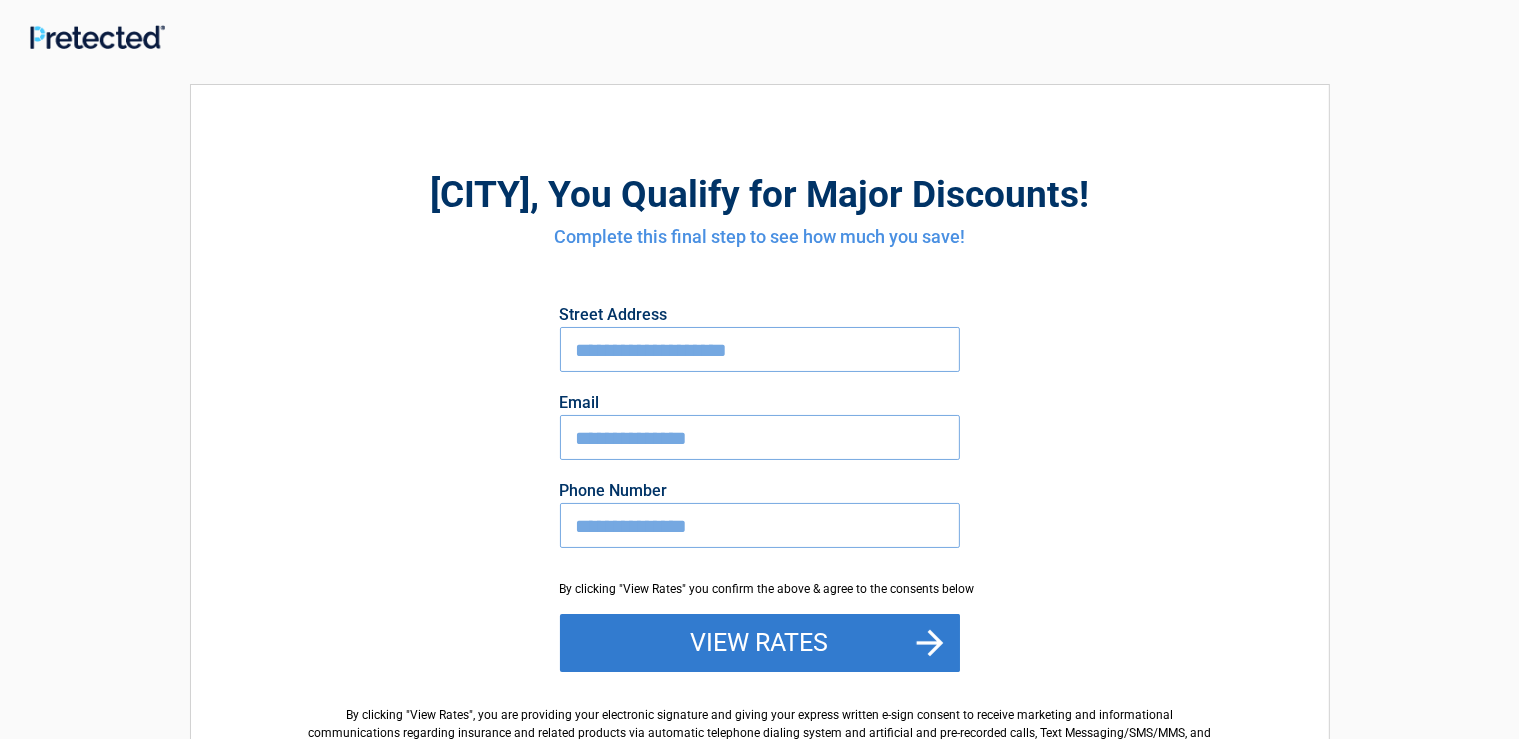 click on "View Rates" at bounding box center [760, 643] 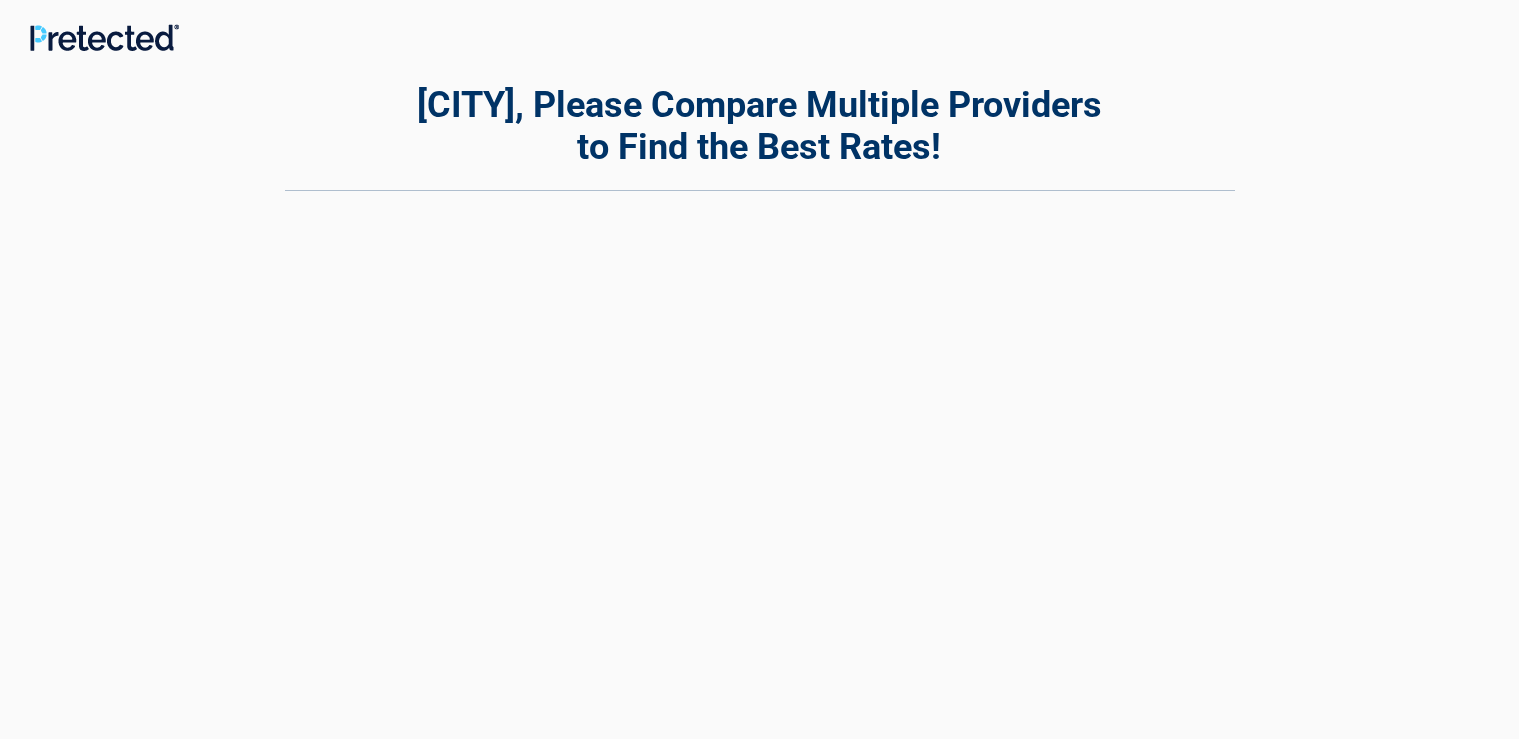 scroll, scrollTop: 0, scrollLeft: 0, axis: both 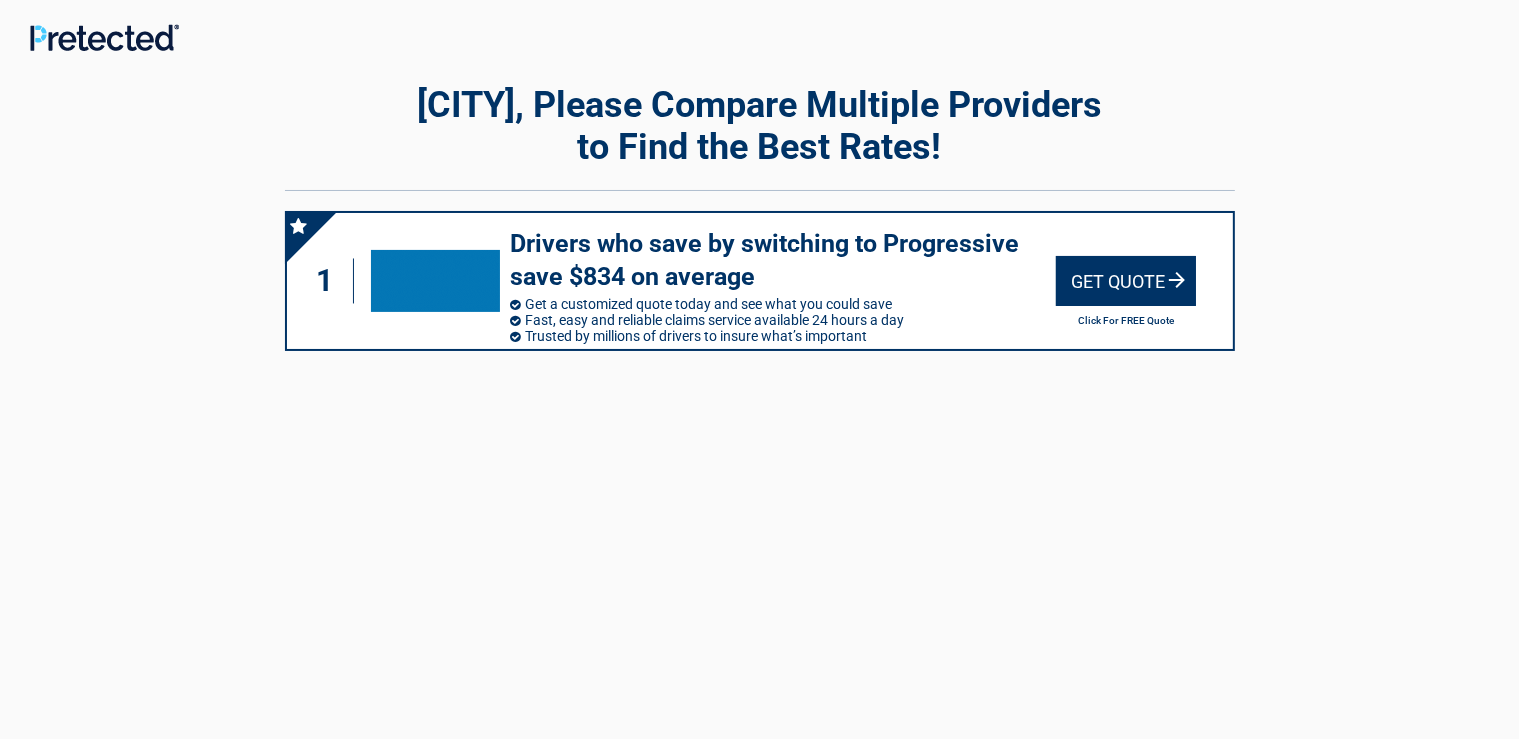 click on "Get Quote" at bounding box center [1126, 281] 